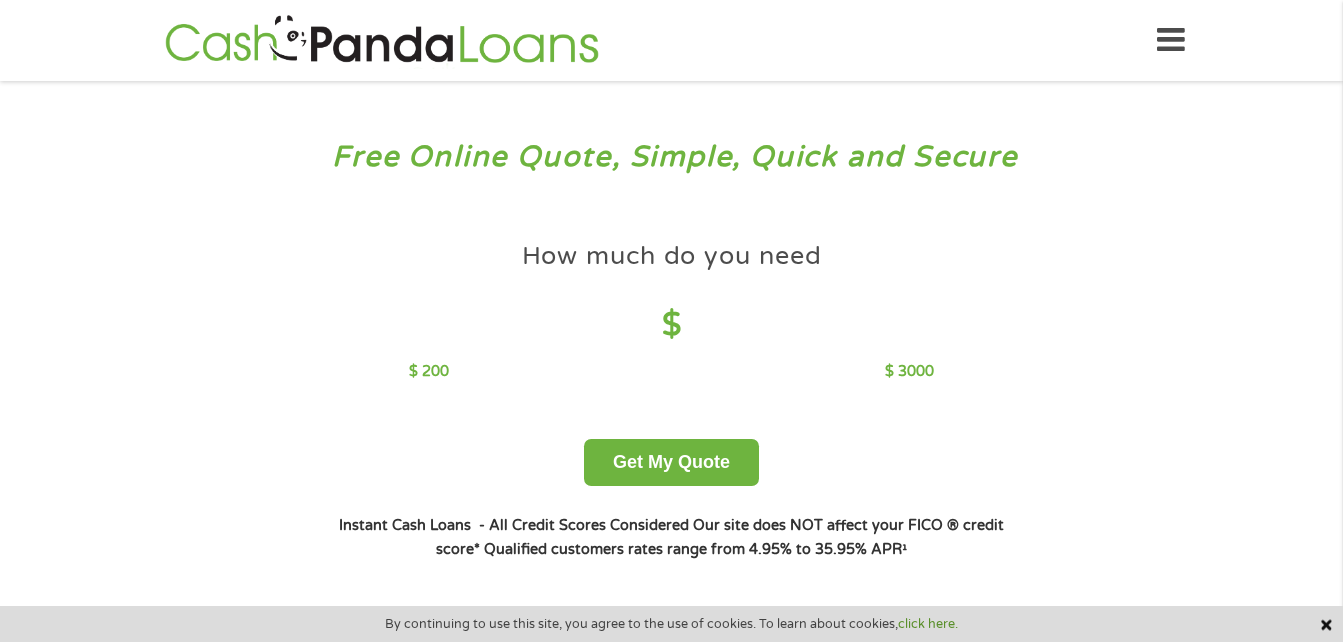 scroll, scrollTop: 0, scrollLeft: 0, axis: both 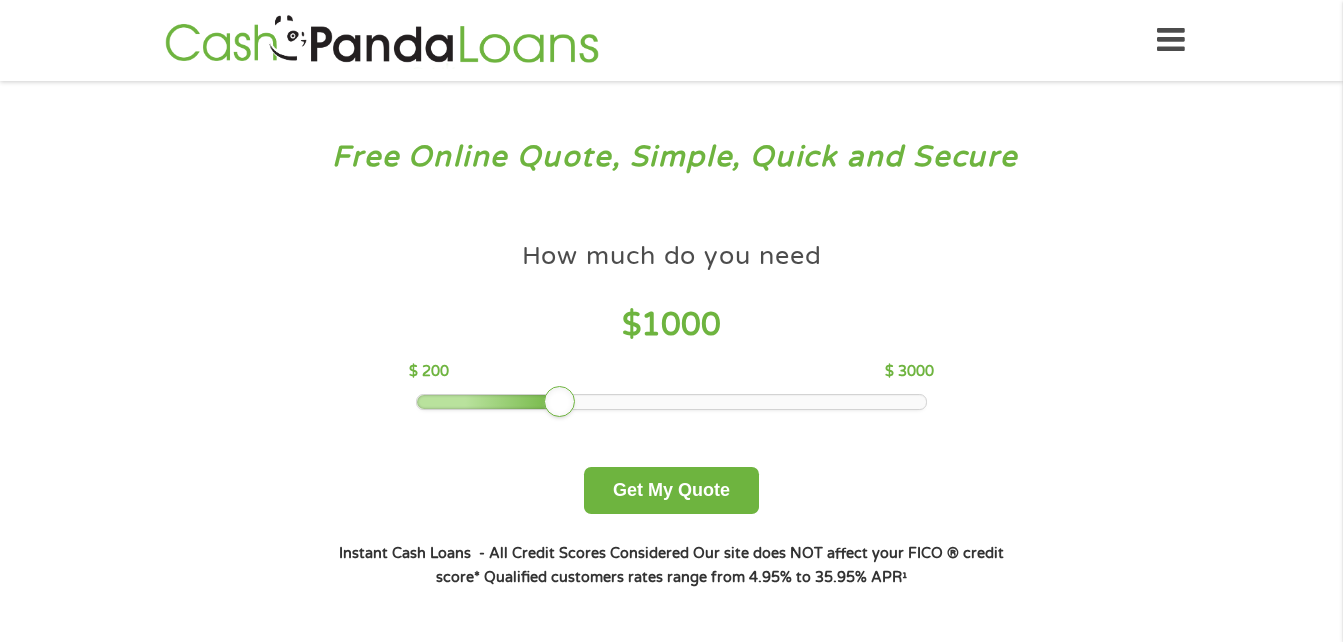 click at bounding box center [671, 402] 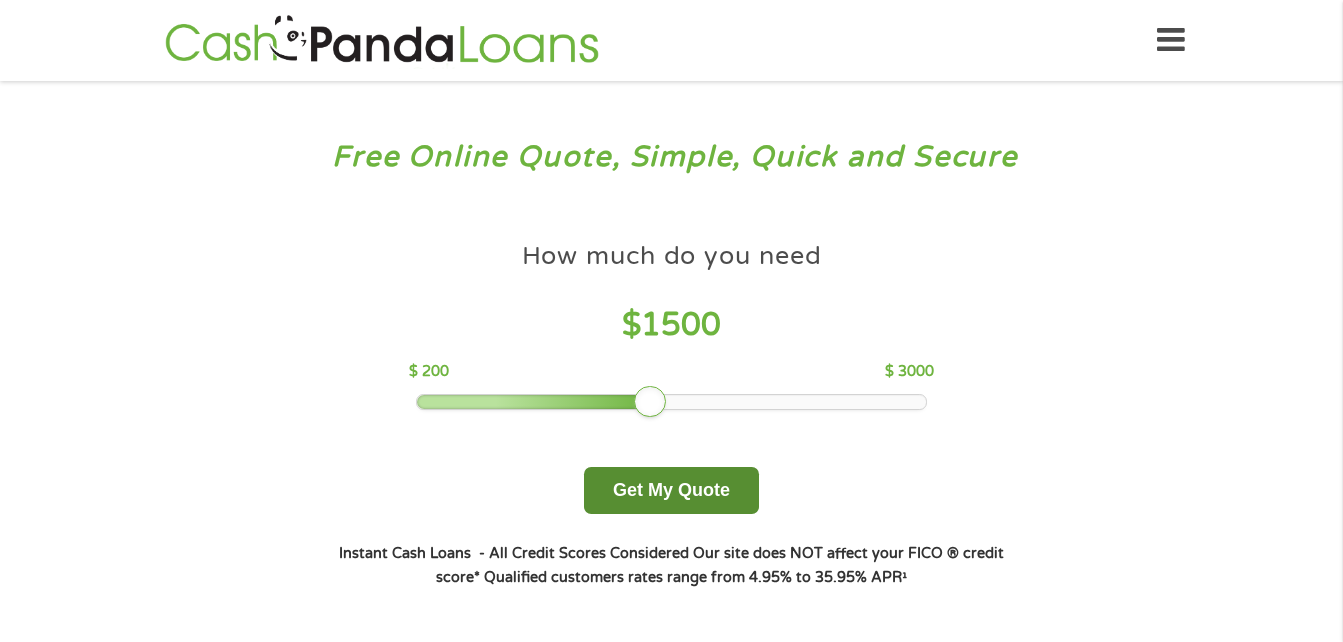 click on "Get My Quote" at bounding box center (671, 490) 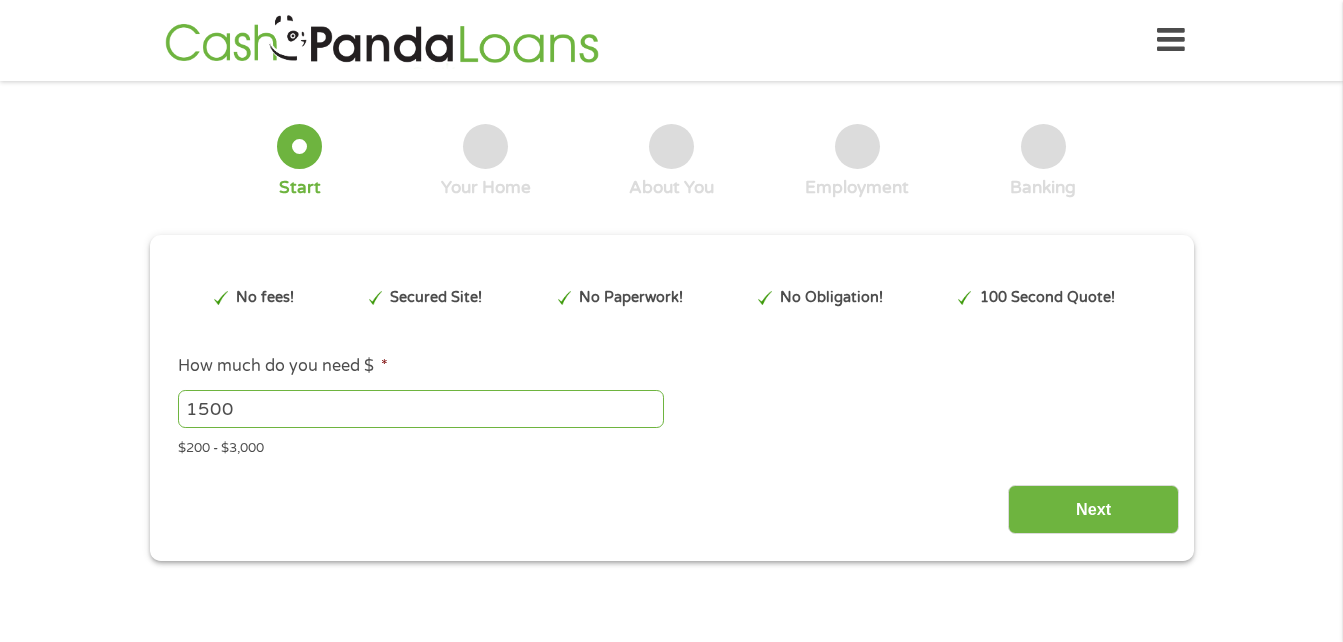 scroll, scrollTop: 0, scrollLeft: 0, axis: both 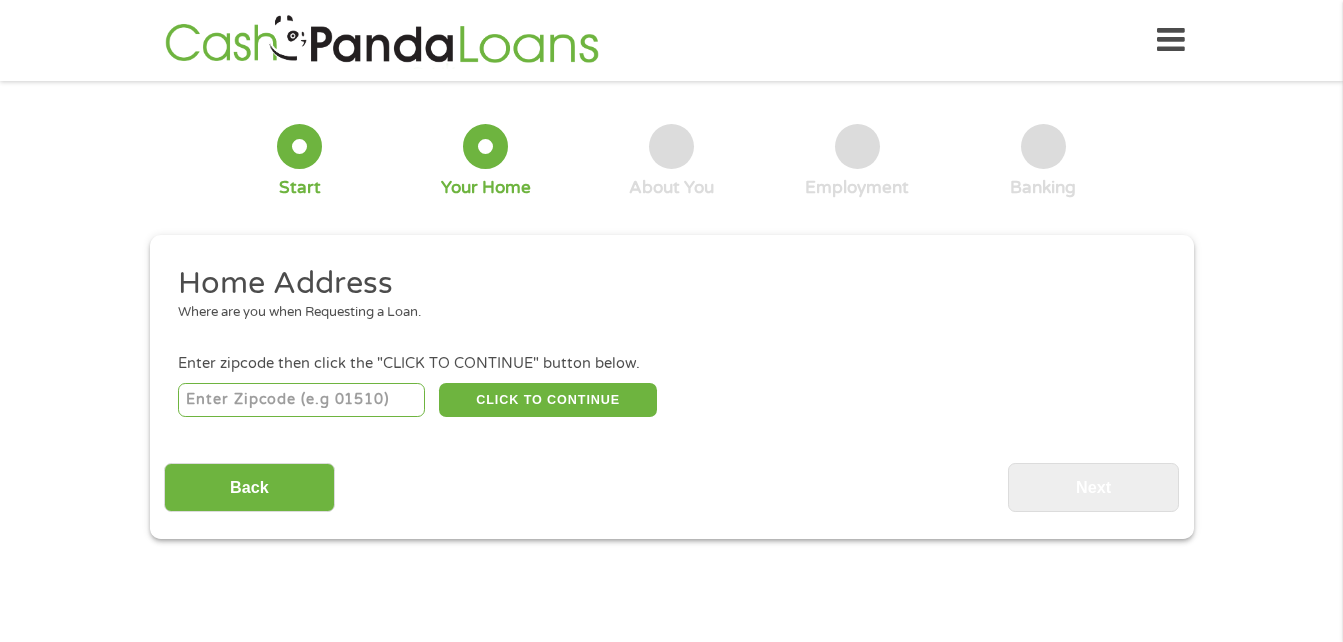 click at bounding box center (301, 400) 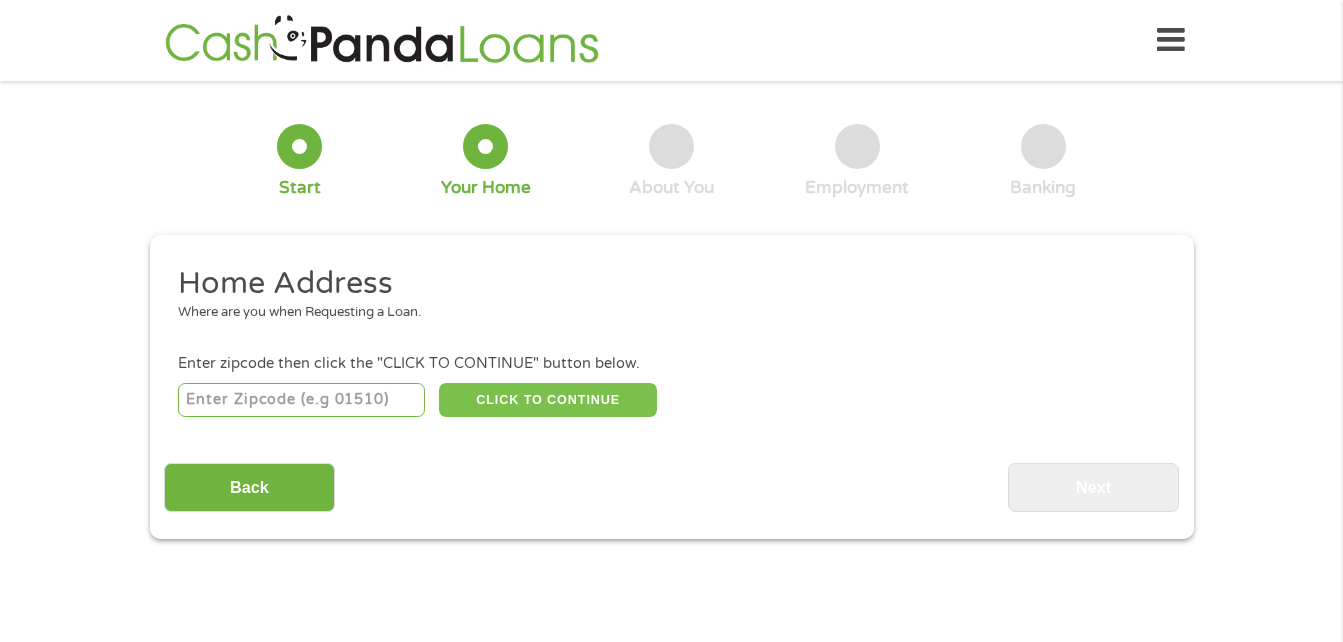 click on "CLICK TO CONTINUE" at bounding box center [548, 400] 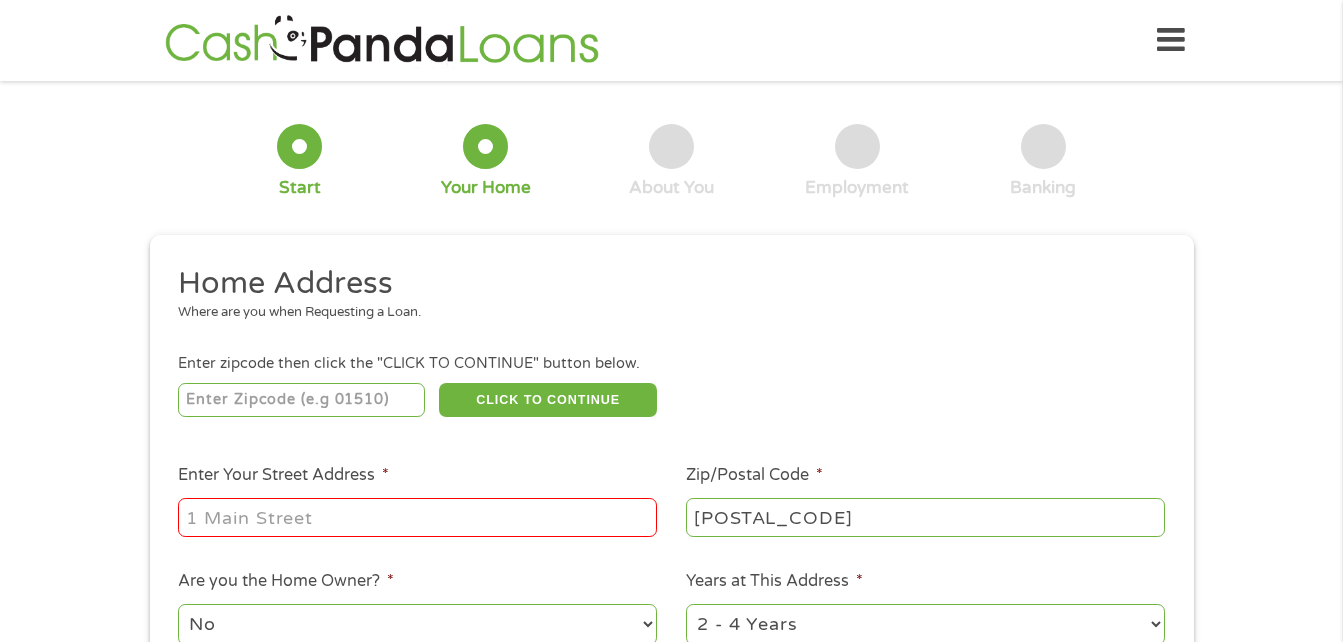 click on "Enter Your Street Address *" at bounding box center [417, 517] 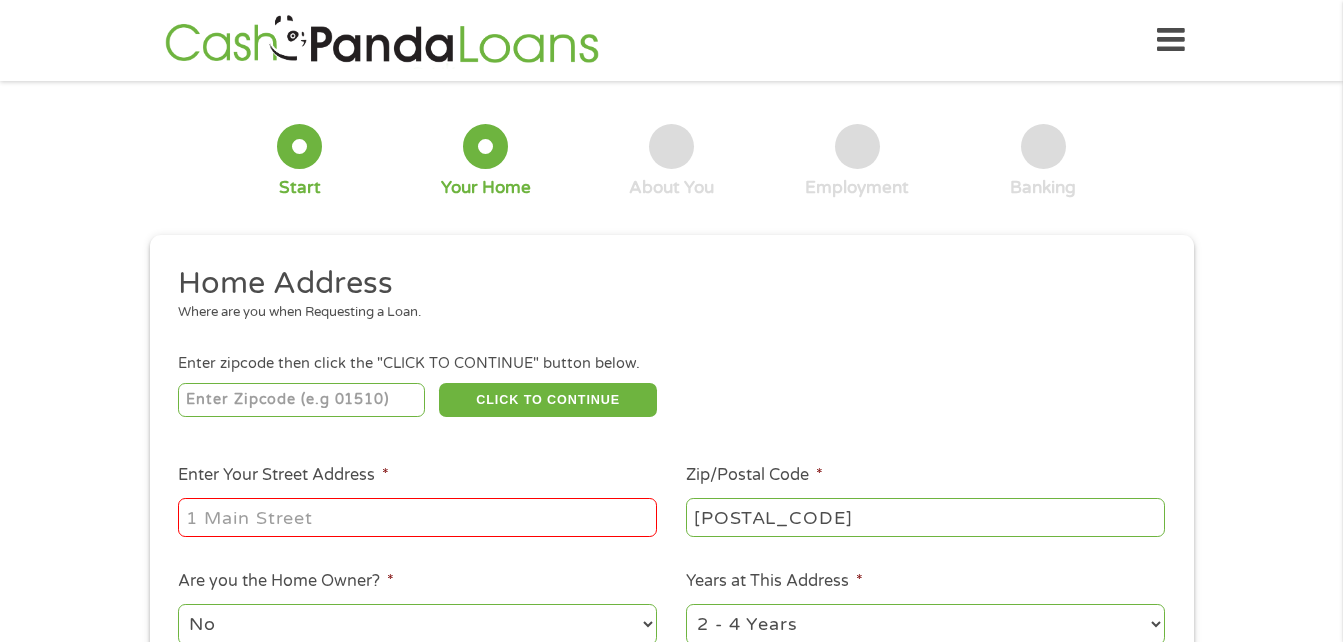 type on "[NUMBER] [STREET] [STREET]" 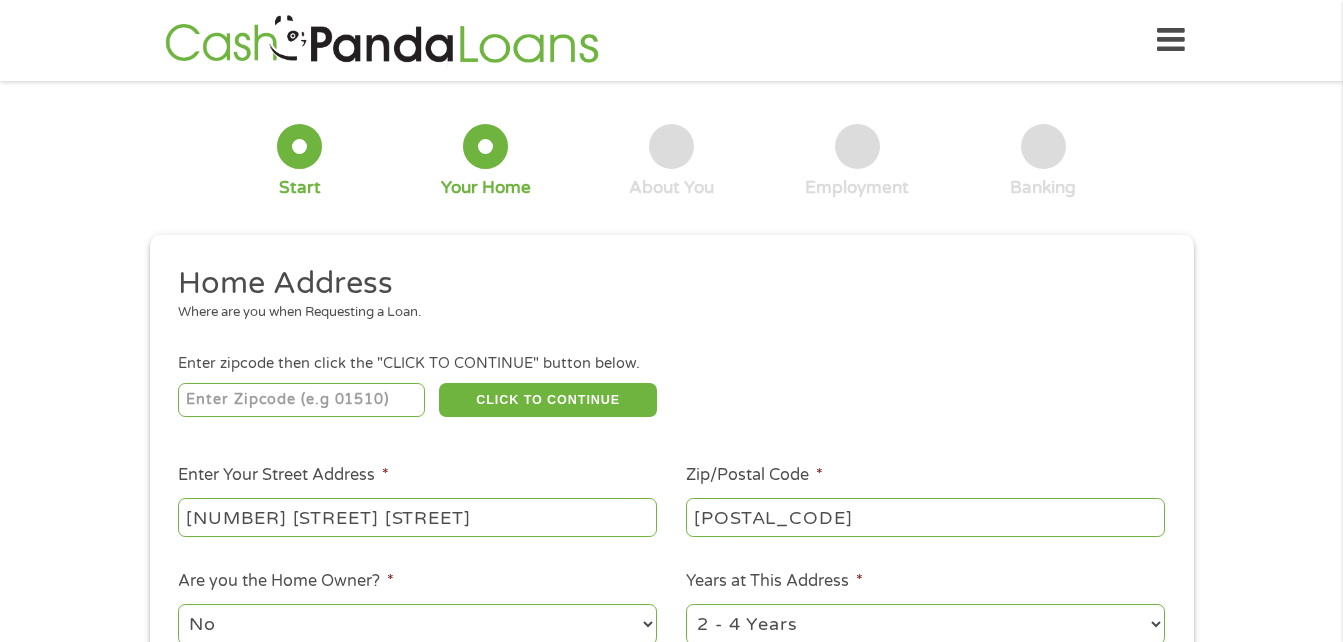 scroll, scrollTop: 3, scrollLeft: 0, axis: vertical 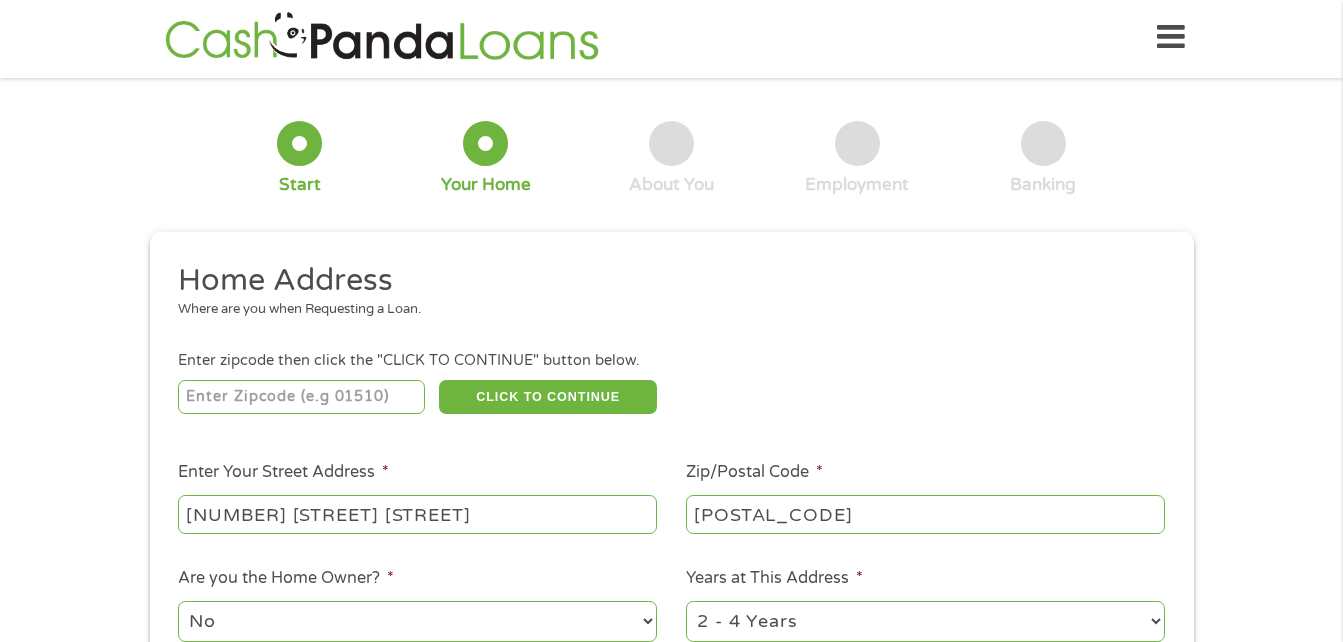click on "No Yes" at bounding box center (417, 621) 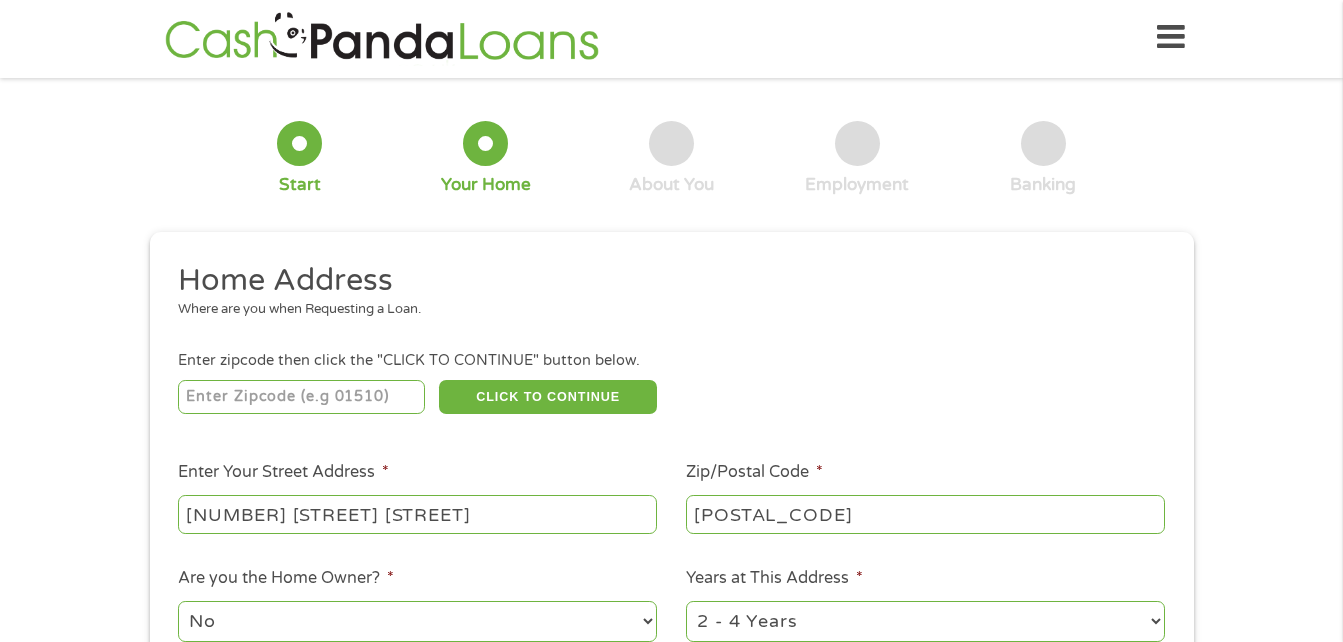select on "yes" 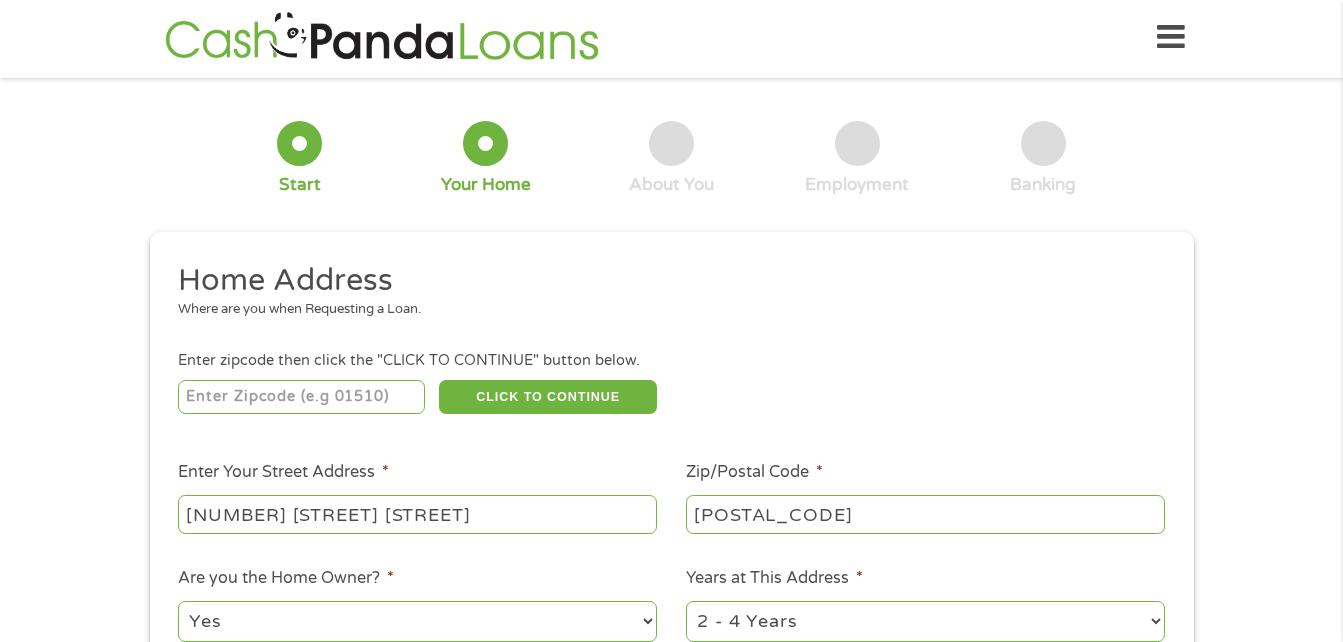click on "No Yes" at bounding box center [417, 621] 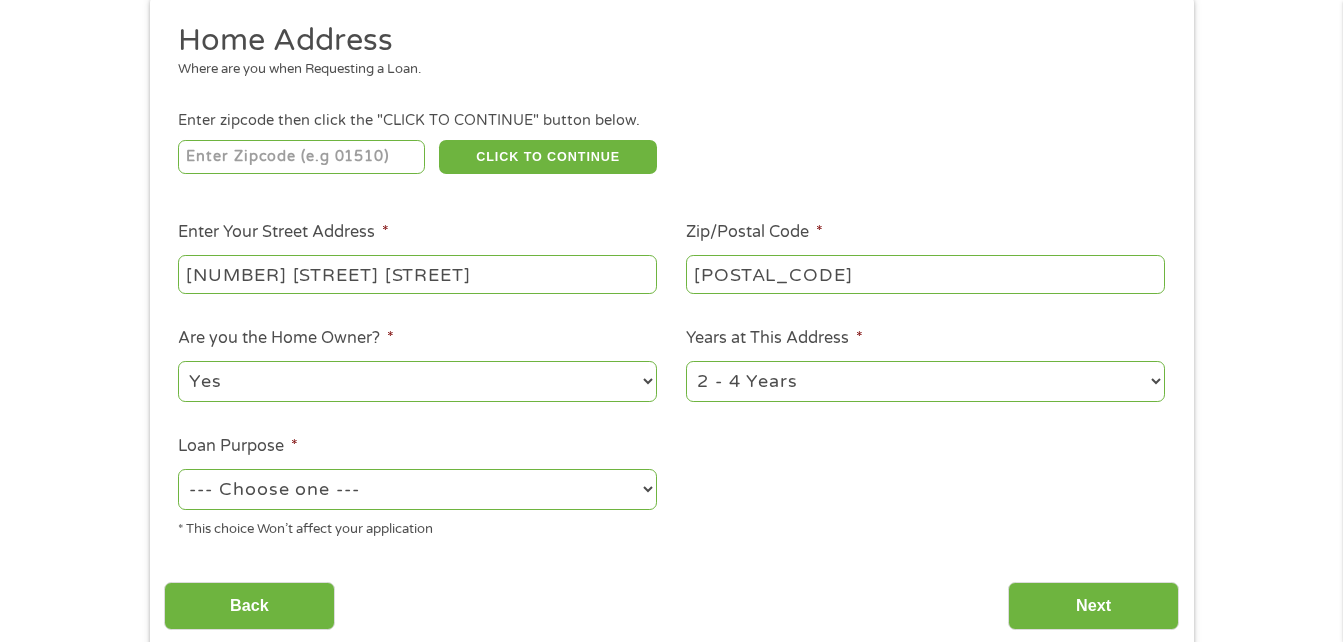 scroll, scrollTop: 283, scrollLeft: 0, axis: vertical 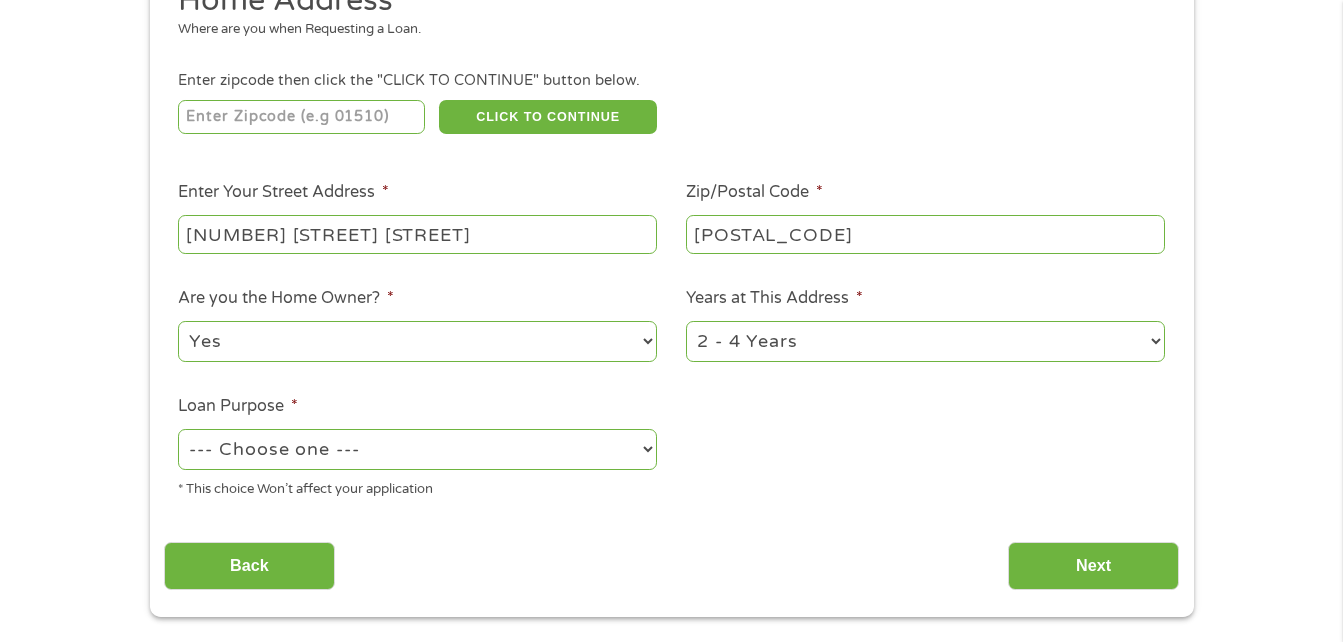 click on "1 Year or less 1 - 2 Years 2 - 4 Years Over 4 Years" at bounding box center (925, 341) 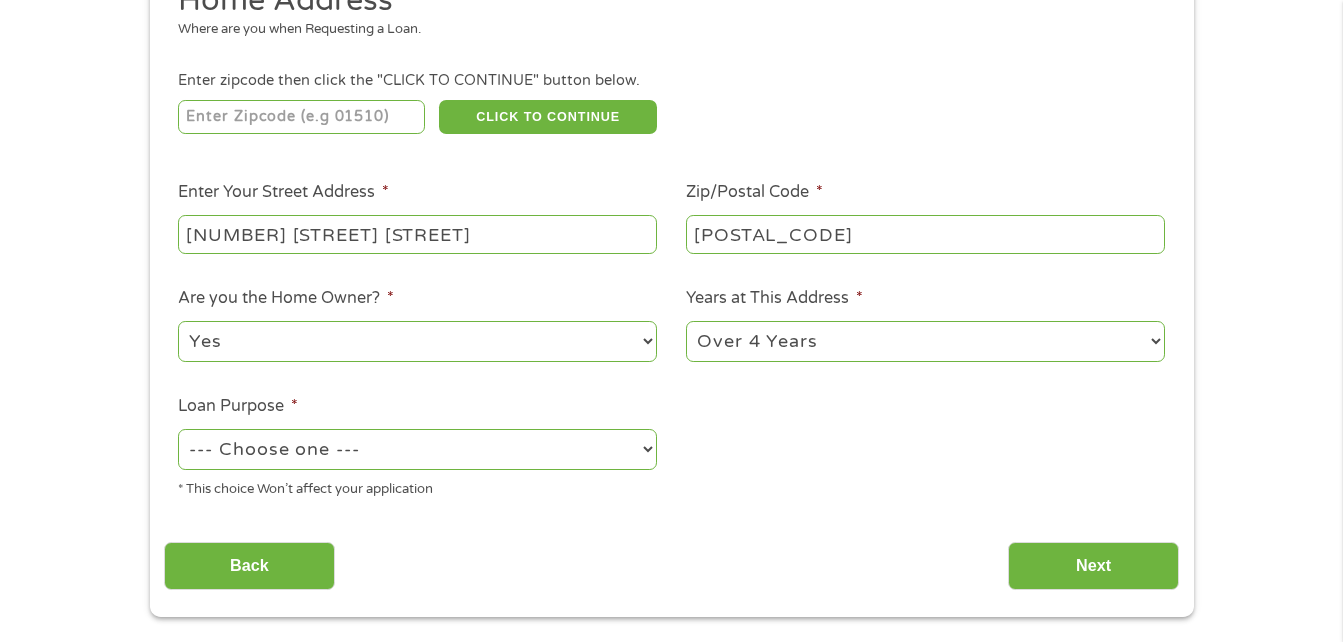click on "1 Year or less 1 - 2 Years 2 - 4 Years Over 4 Years" at bounding box center [925, 341] 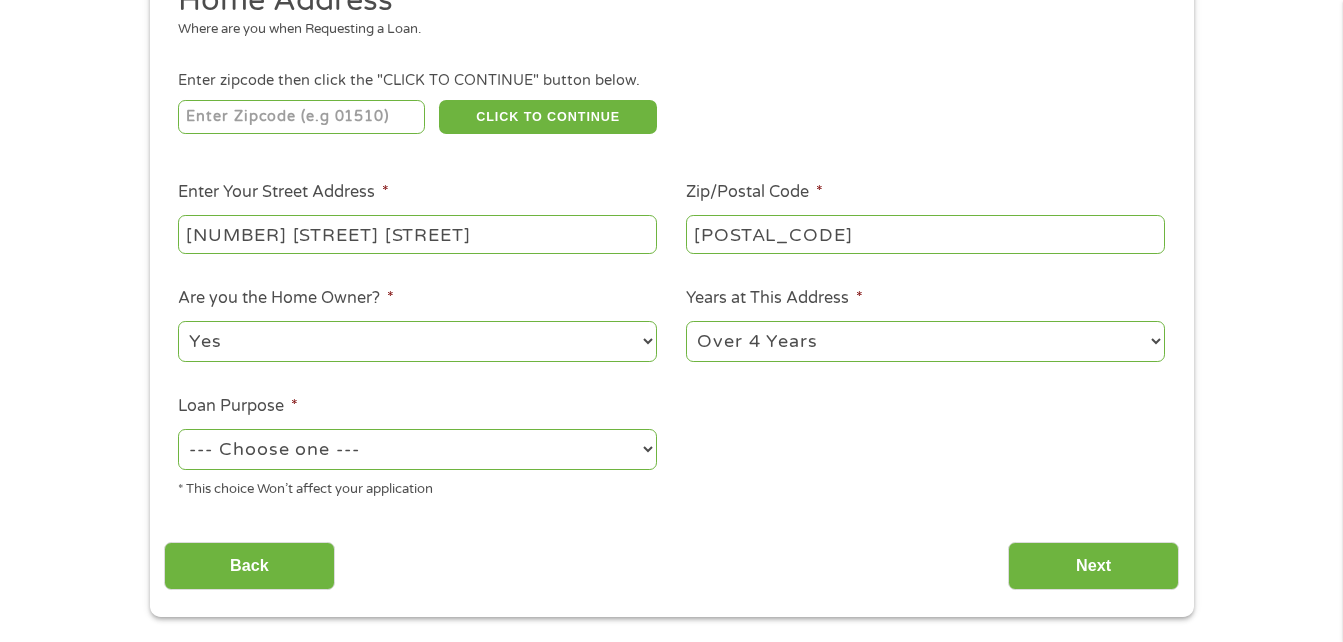 click on "--- Choose one --- Pay Bills Debt Consolidation Home Improvement Major Purchase Car Loan Short Term Cash Medical Expenses Other" at bounding box center (417, 449) 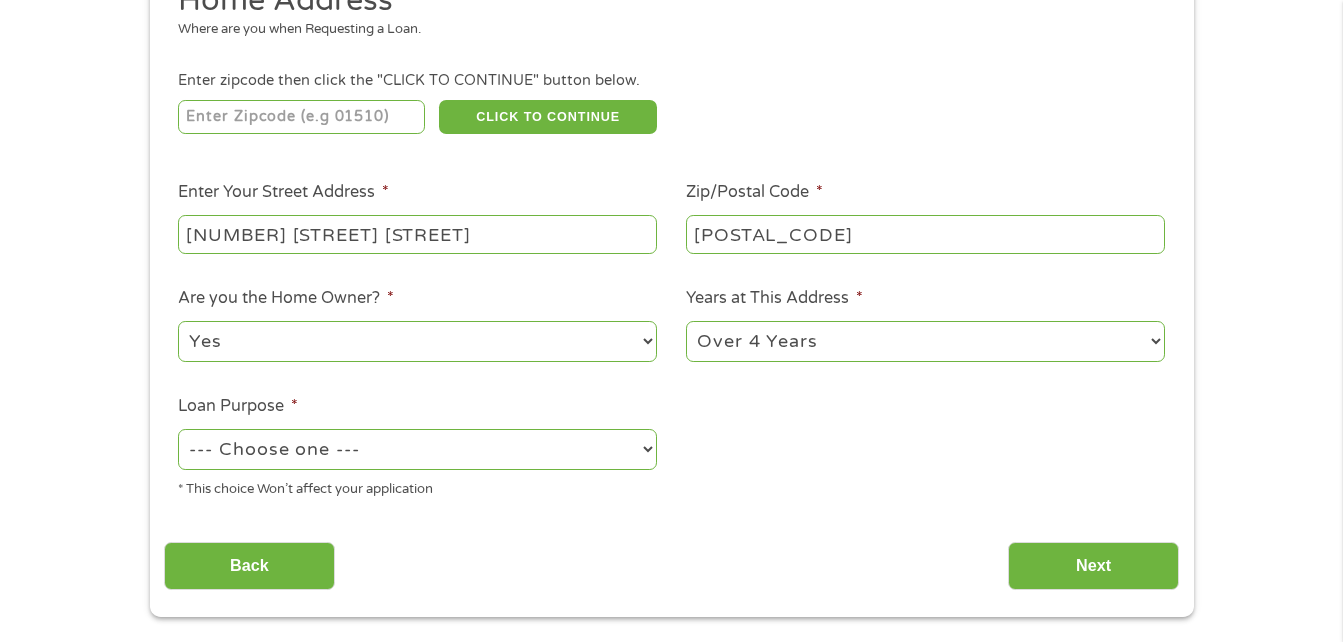 select on "other" 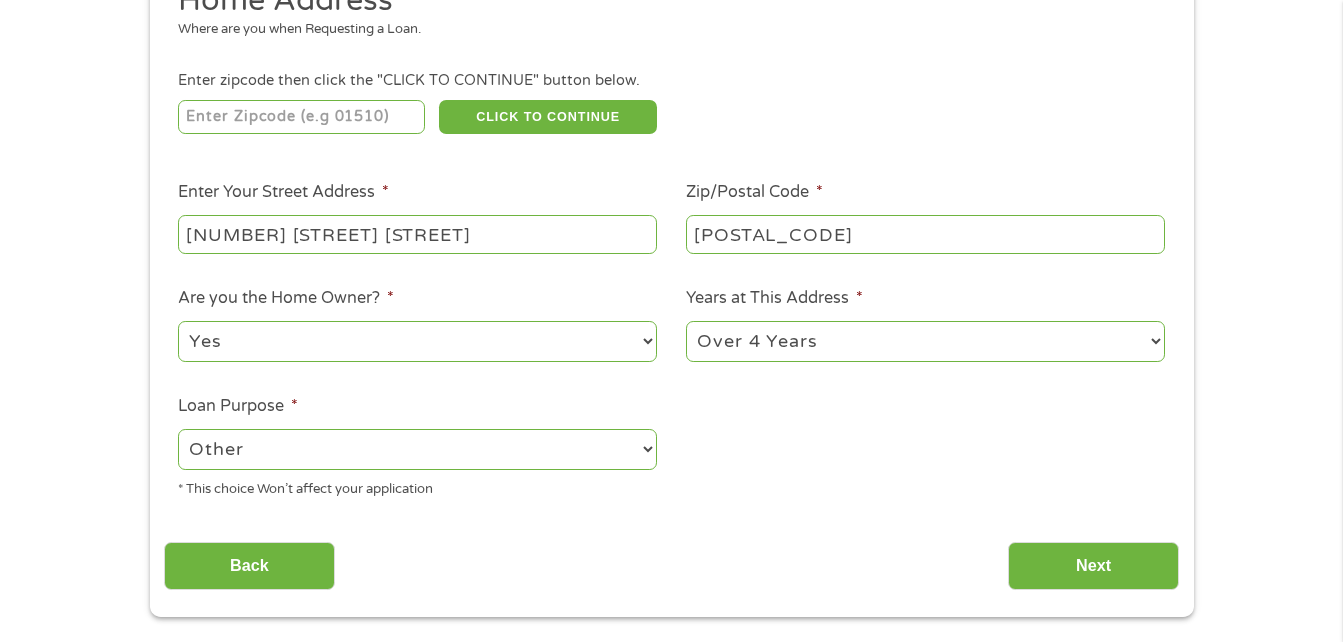 click on "--- Choose one --- Pay Bills Debt Consolidation Home Improvement Major Purchase Car Loan Short Term Cash Medical Expenses Other" at bounding box center [417, 449] 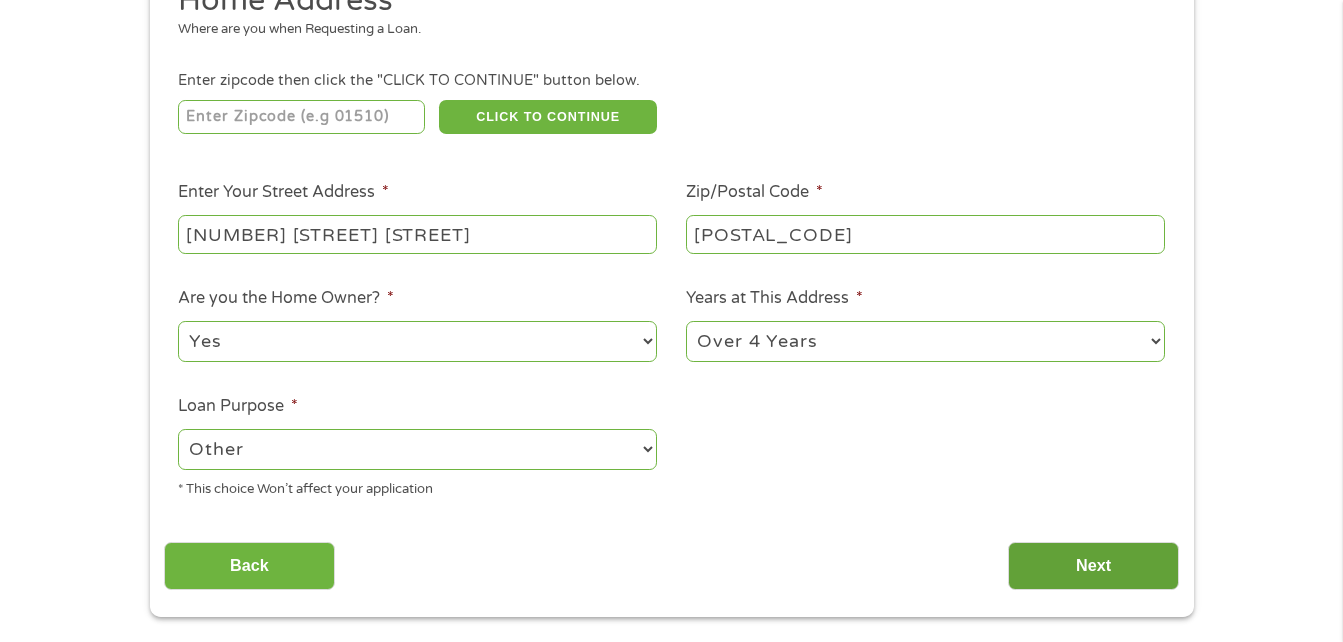click on "Next" at bounding box center [1093, 566] 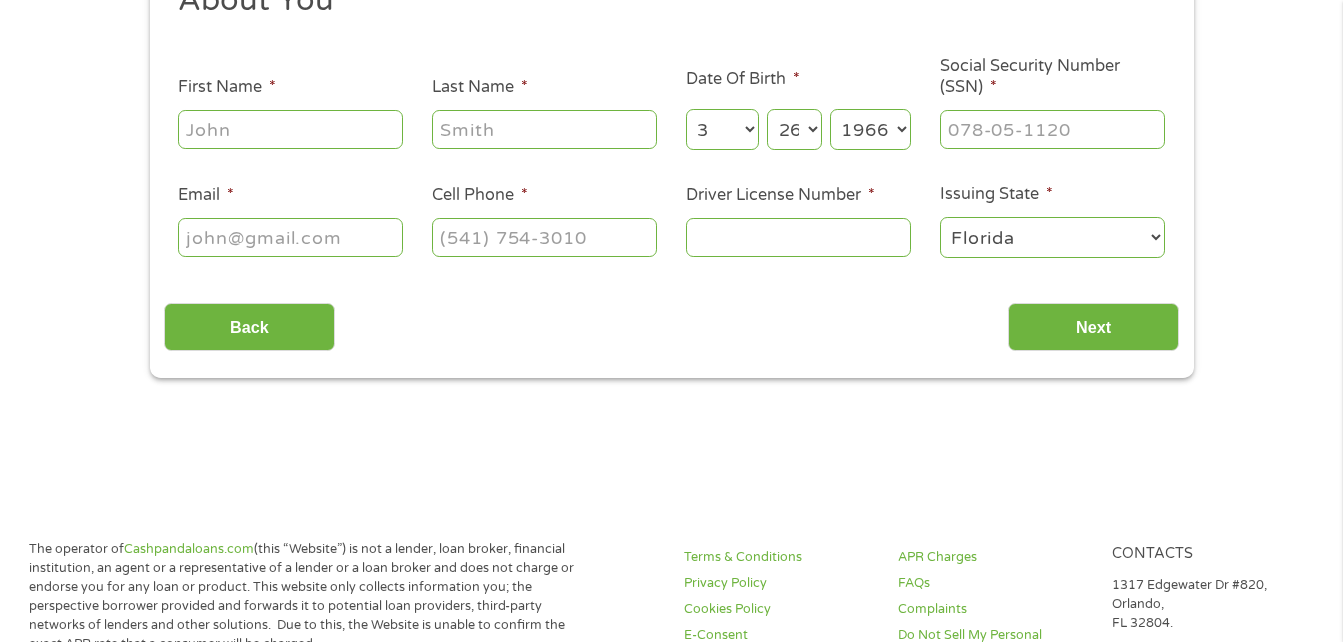 scroll, scrollTop: 8, scrollLeft: 8, axis: both 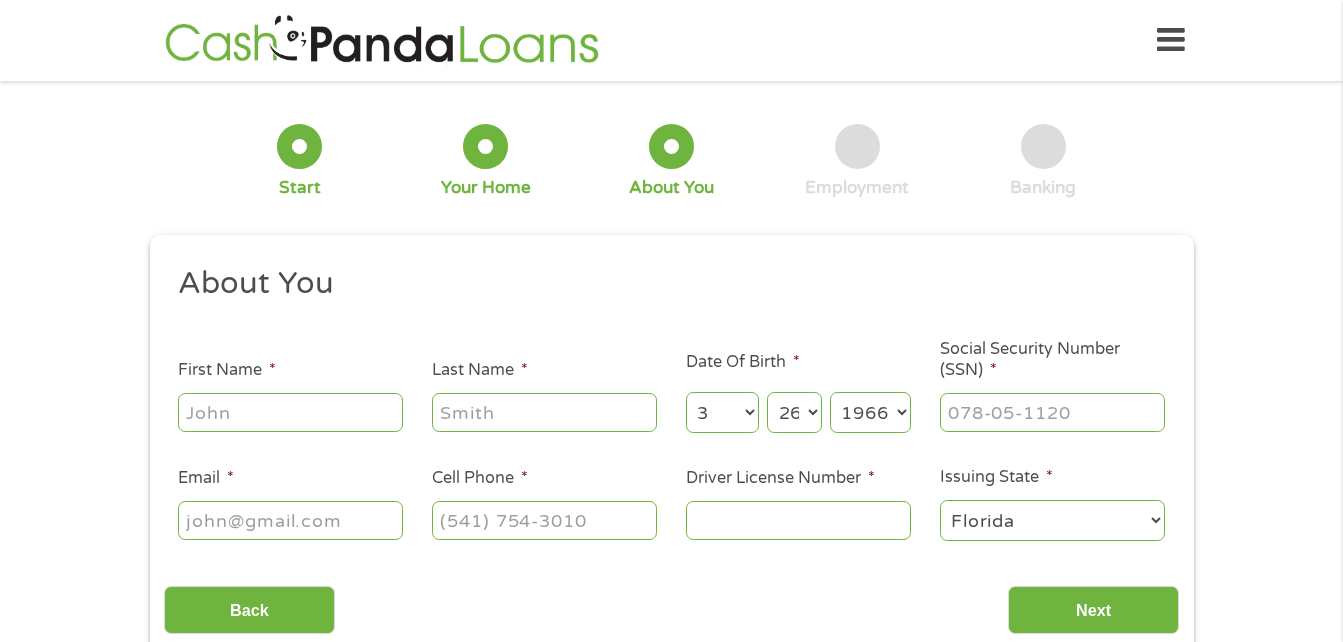 type on "___-__-____" 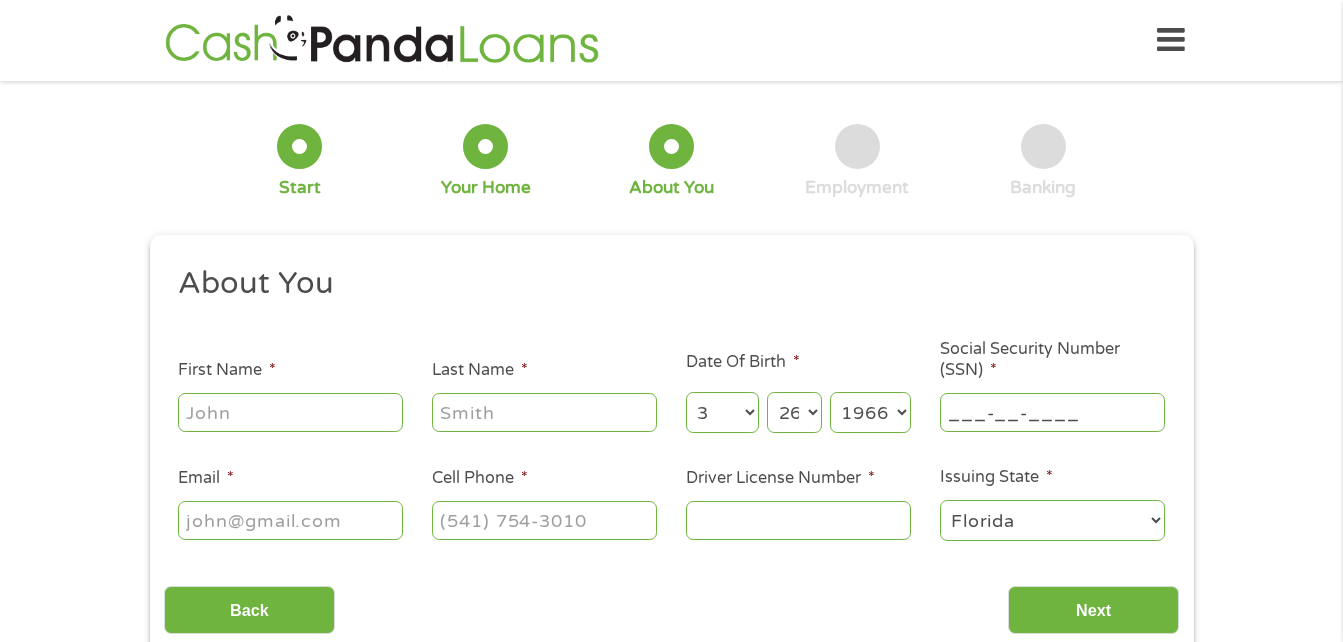 click on "___-__-____" at bounding box center (1052, 412) 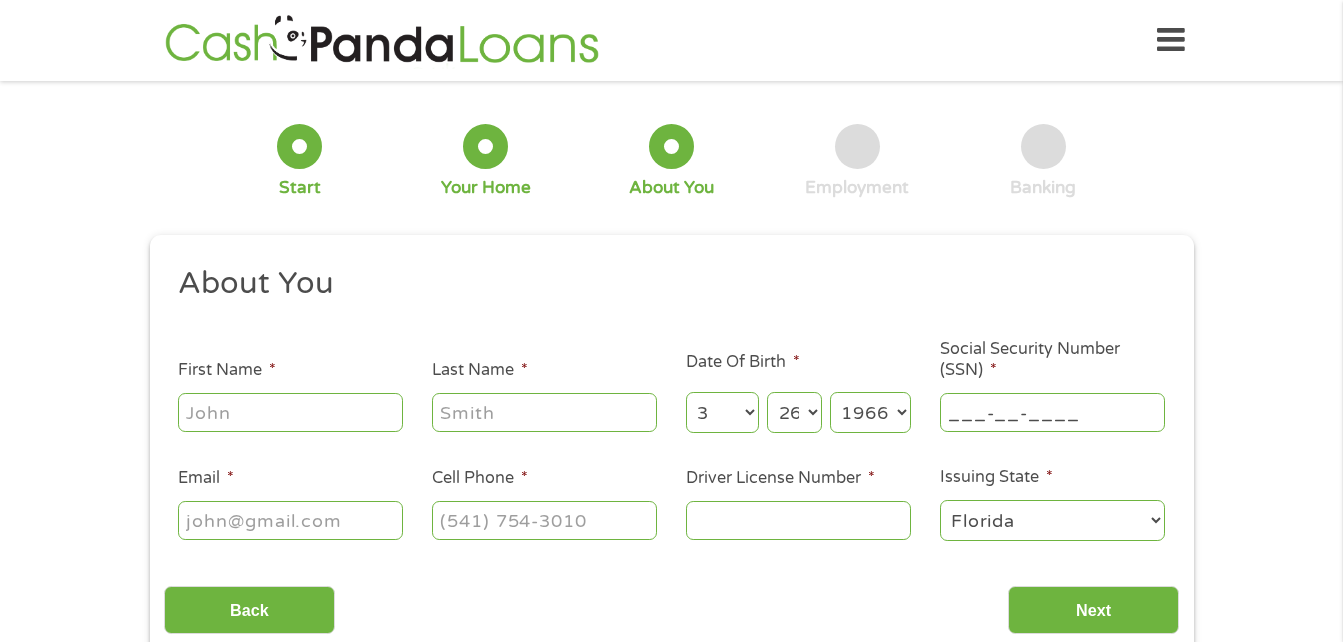 type 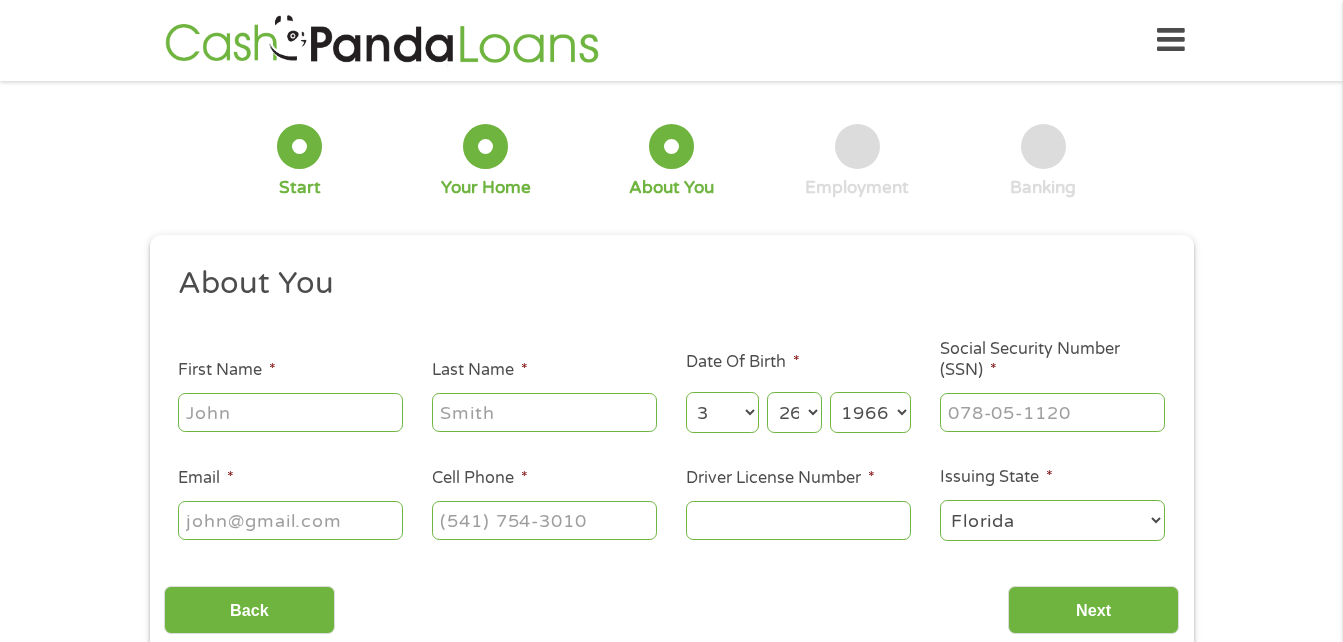 click on "First Name *" at bounding box center [290, 412] 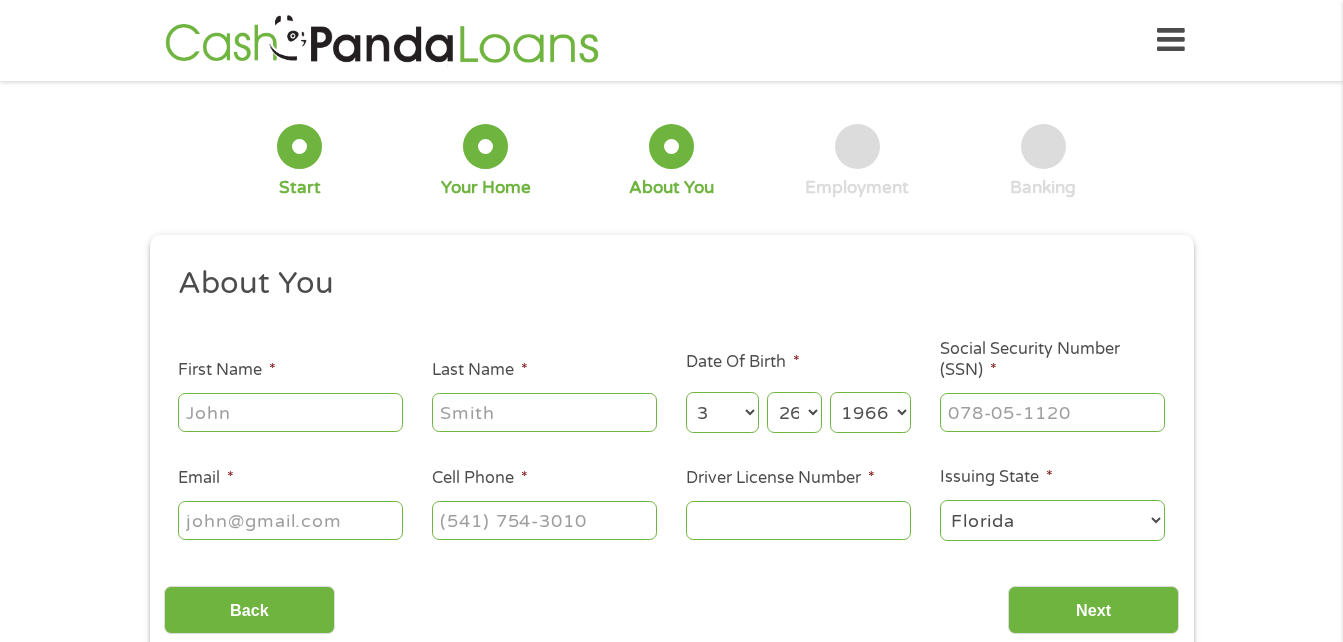 type on "[FIRST]" 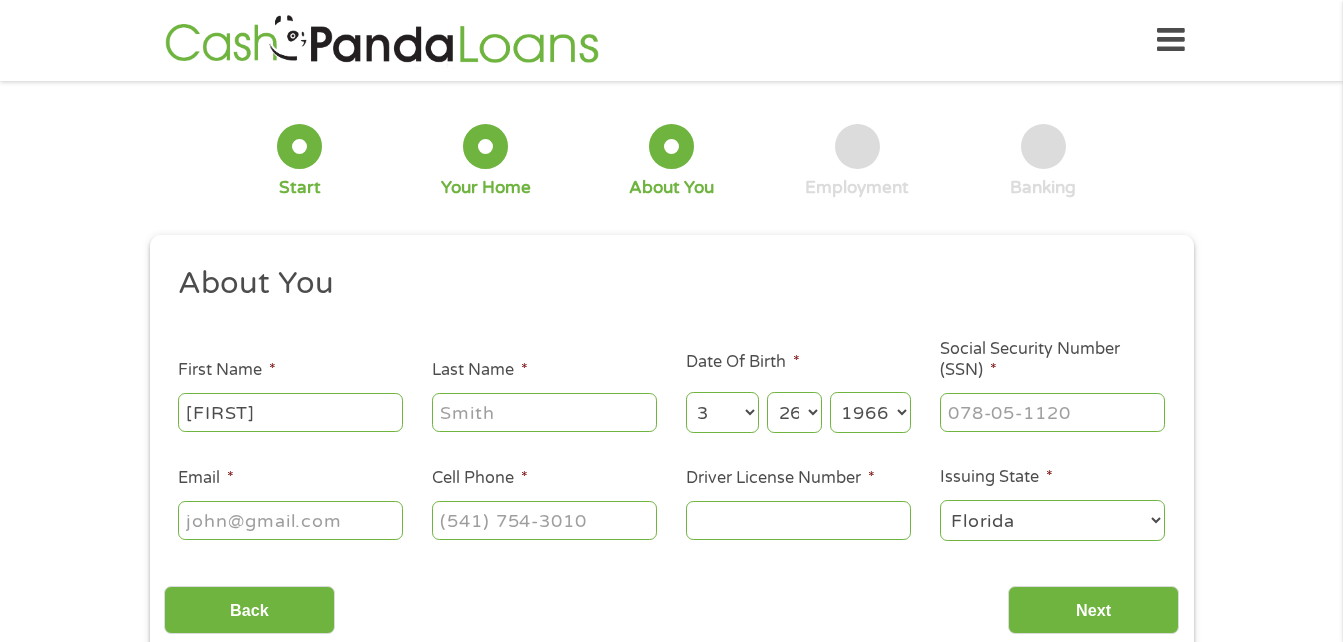 type on "[LAST]" 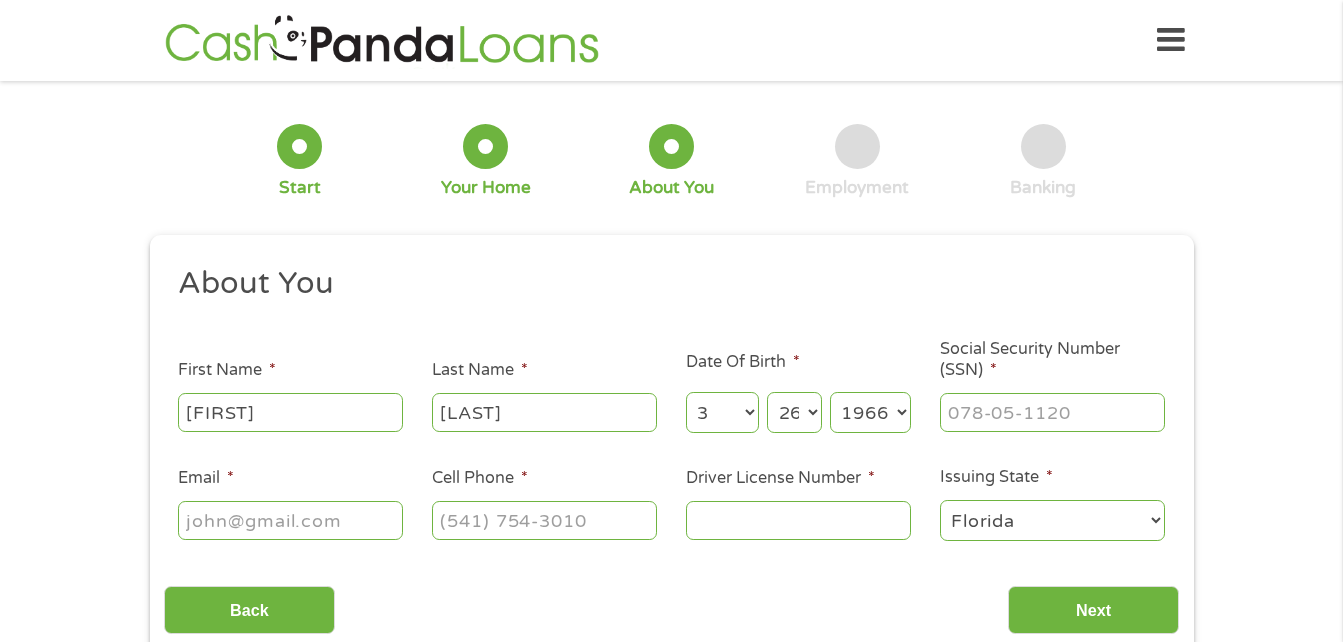 type on "[EMAIL]" 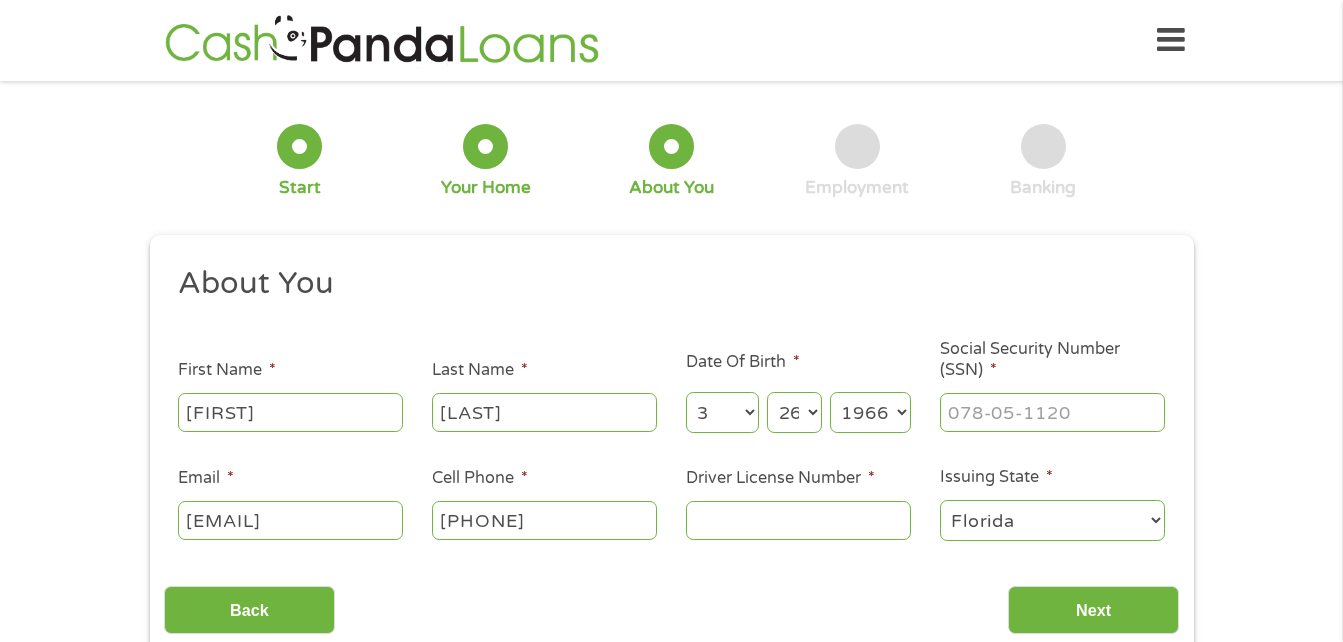 type on "([PHONE]) [PHONE]-[PHONE]" 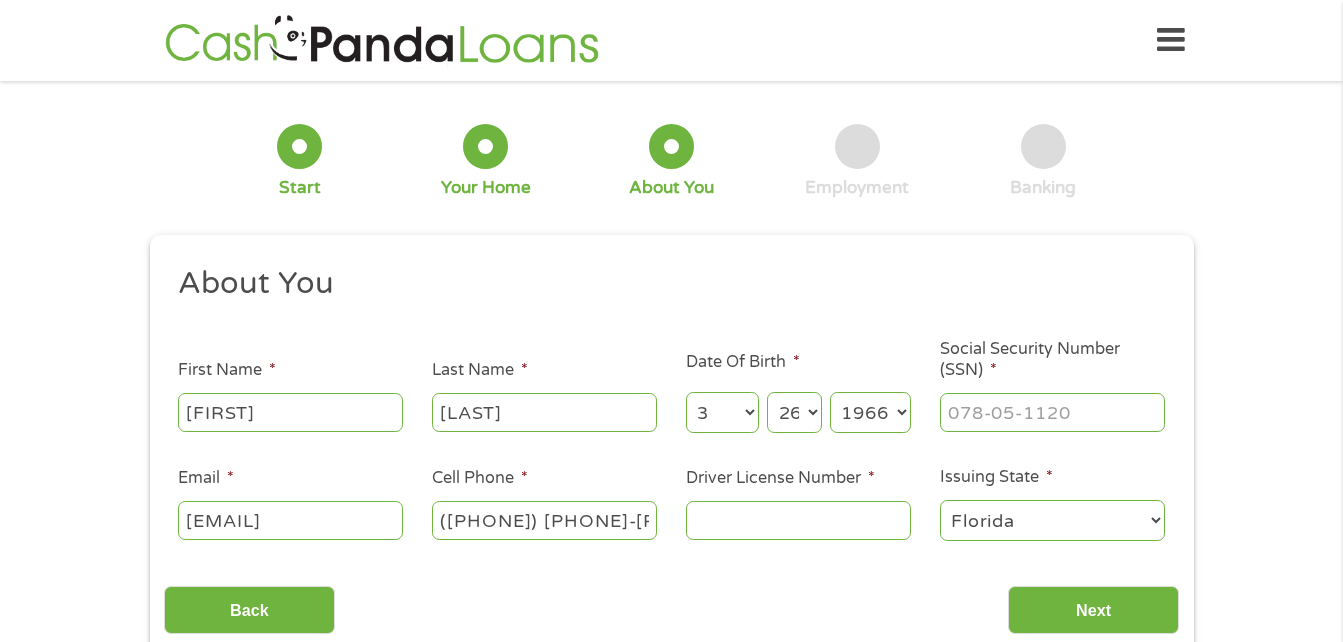 click on "Driver License Number *" at bounding box center [798, 520] 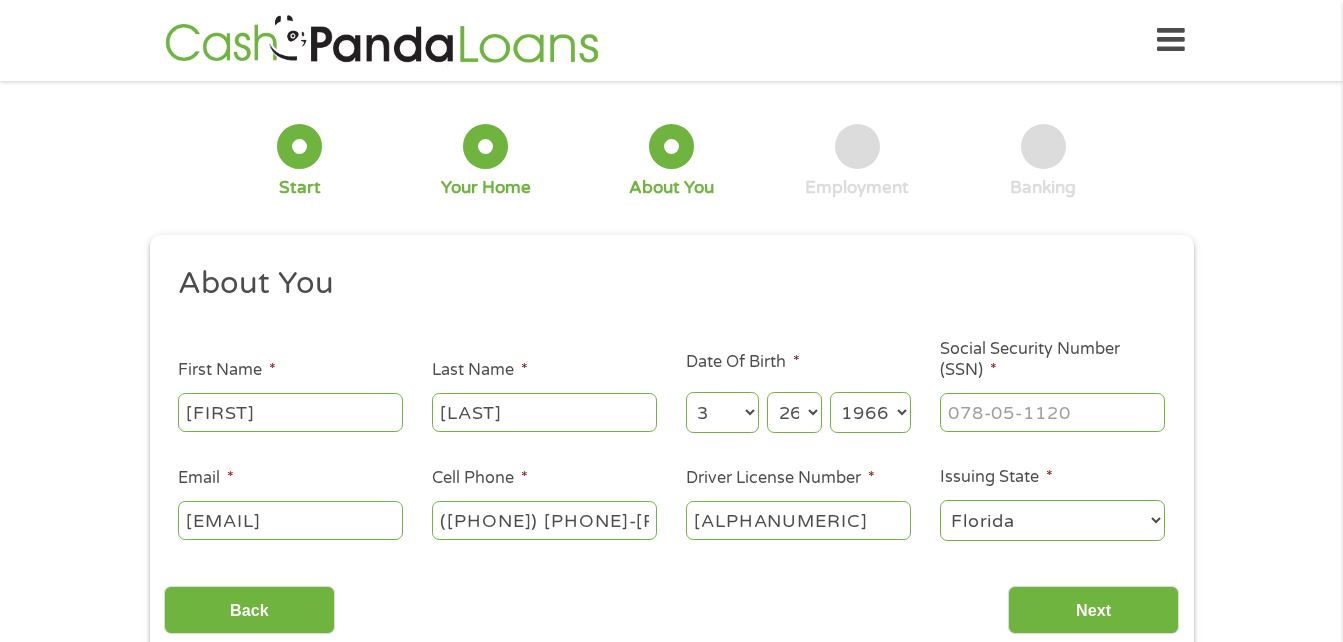 click on "[ALPHANUMERIC]" at bounding box center [798, 520] 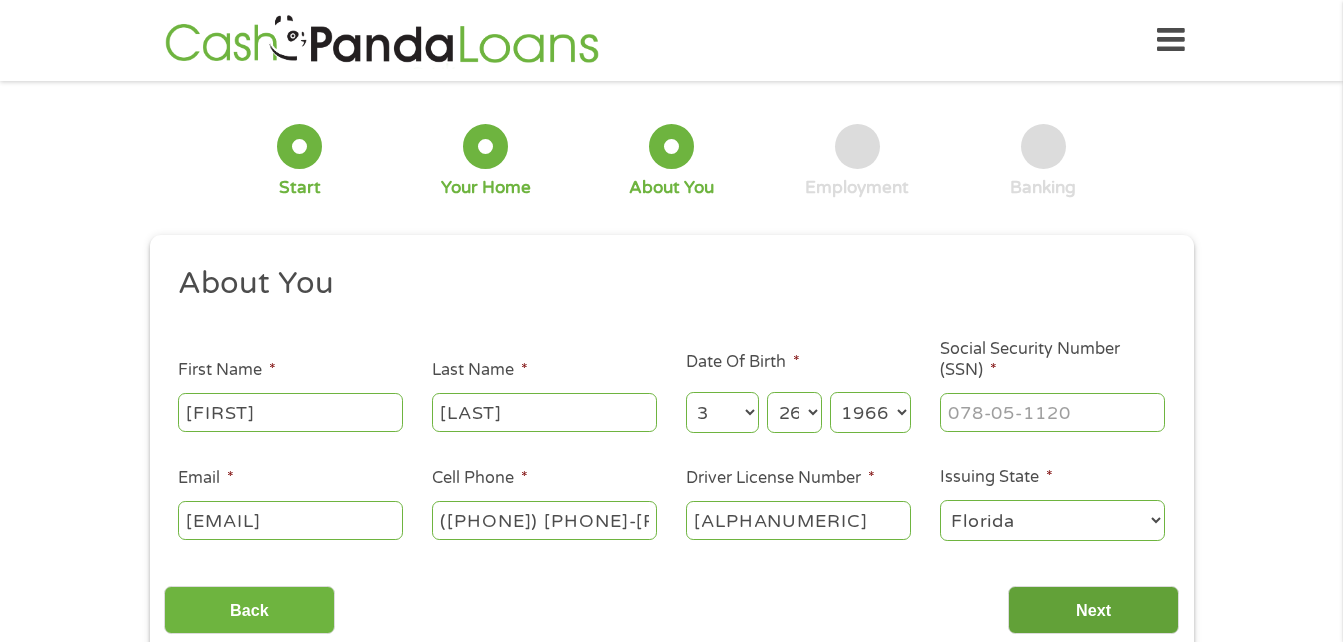 type on "[ALPHANUMERIC]" 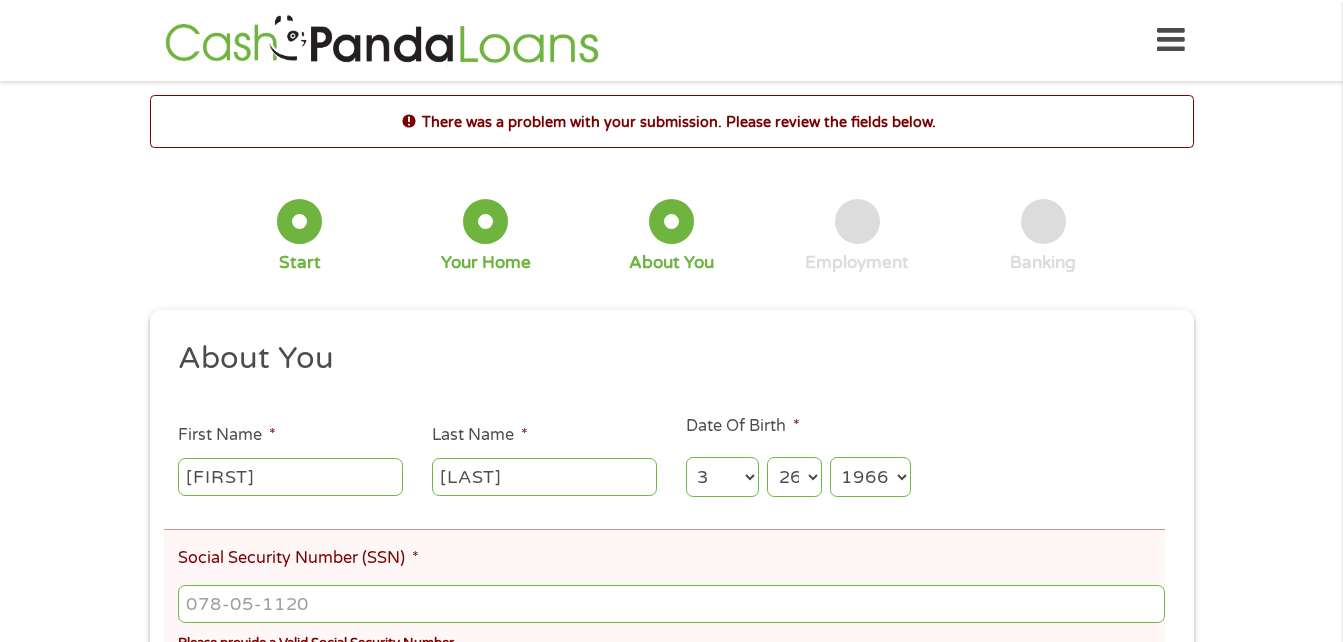 scroll, scrollTop: 8, scrollLeft: 8, axis: both 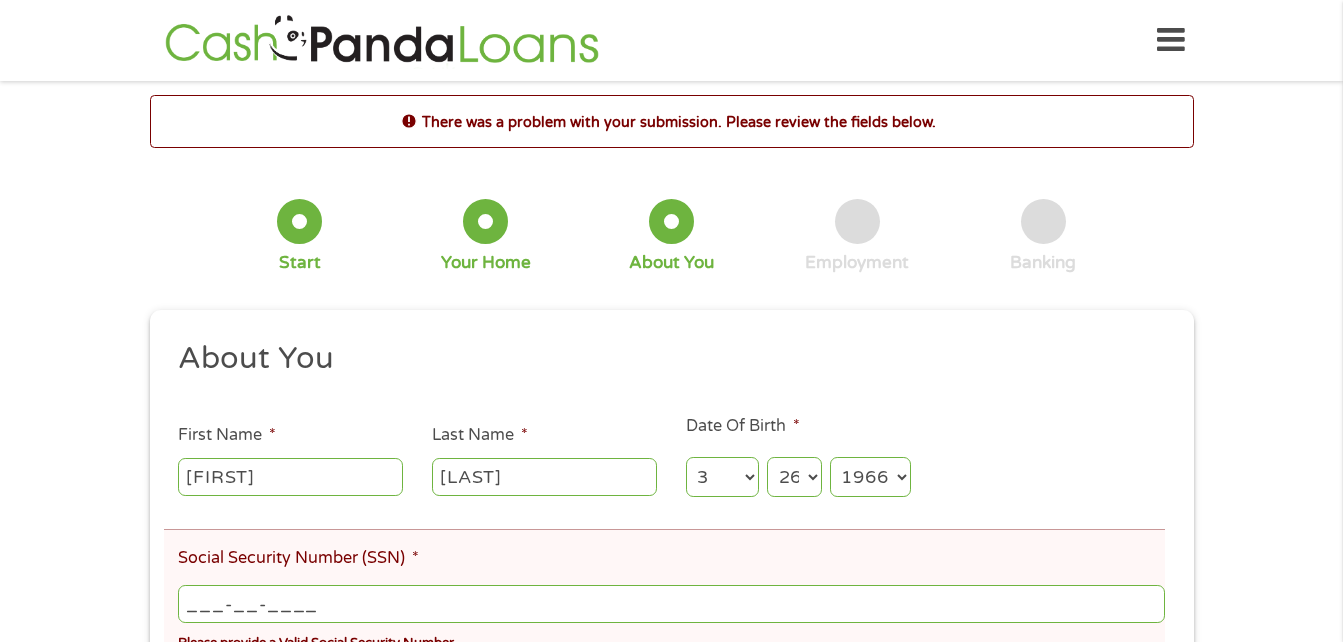 click on "___-__-____" at bounding box center (671, 604) 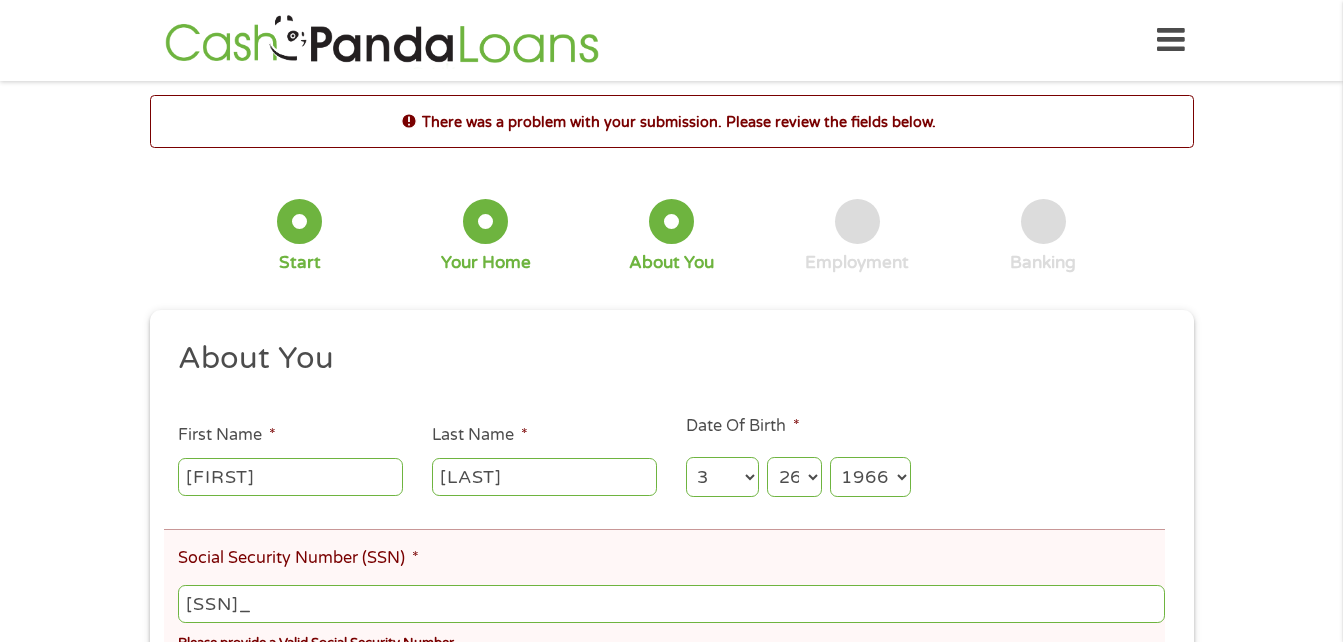 type on "[SSN]" 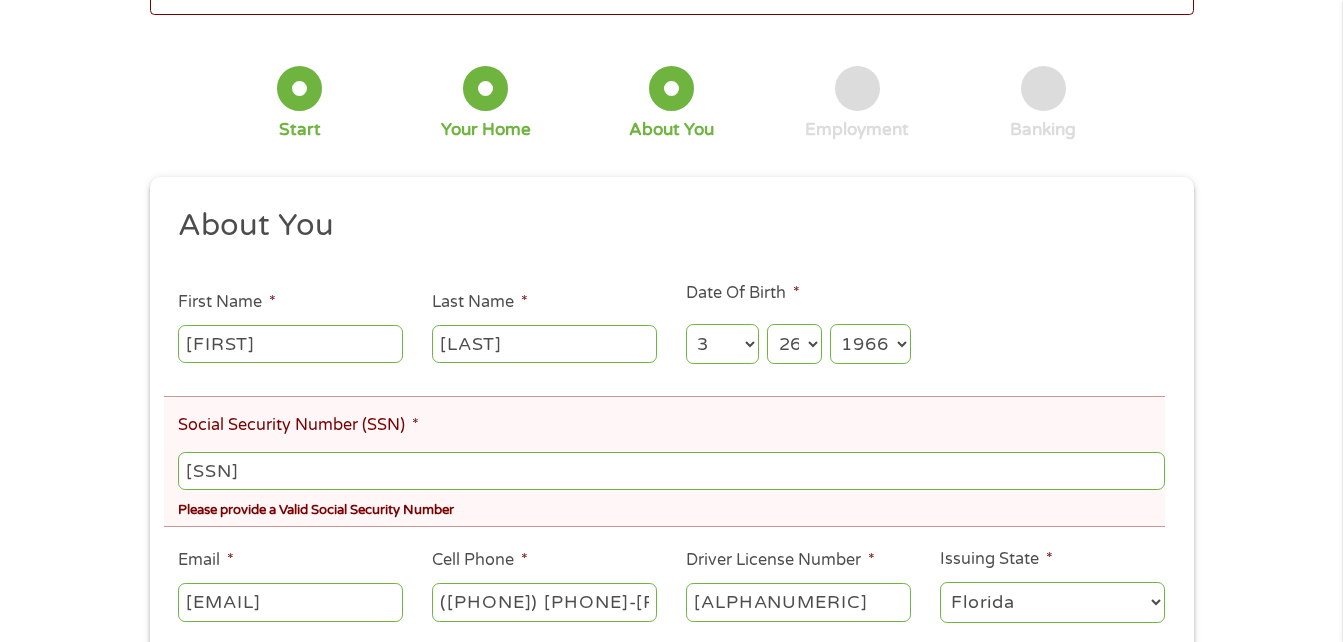 scroll, scrollTop: 227, scrollLeft: 0, axis: vertical 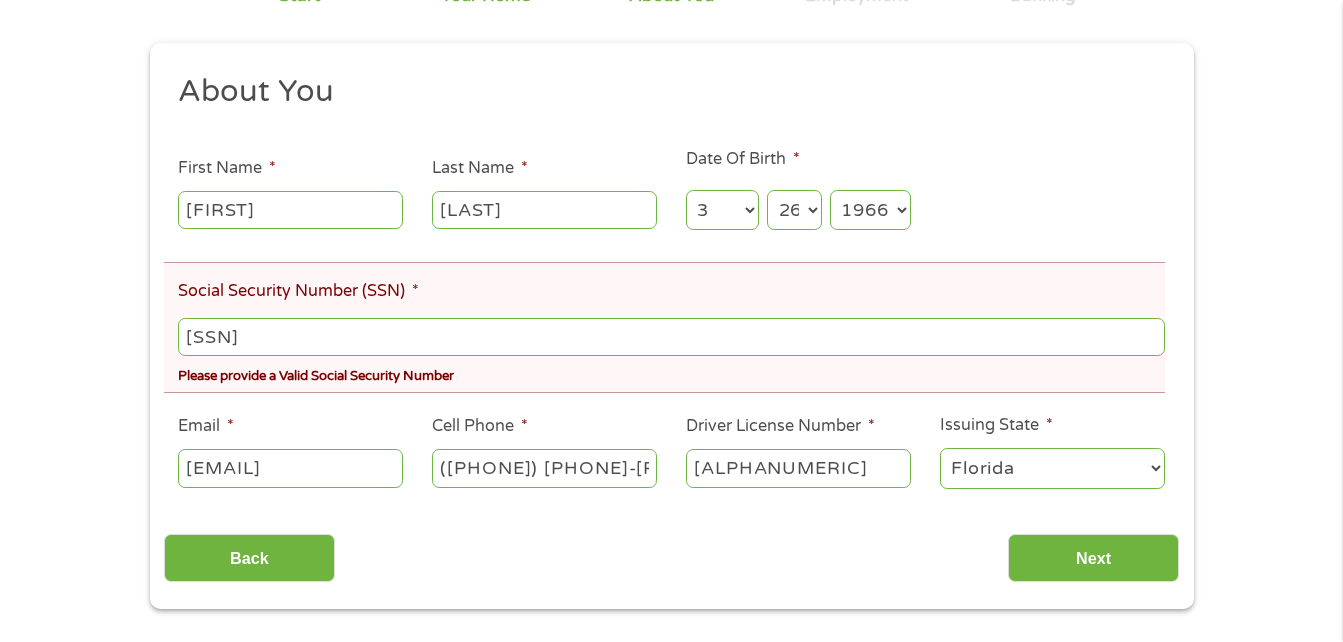 click on "Back   Next" at bounding box center [671, 550] 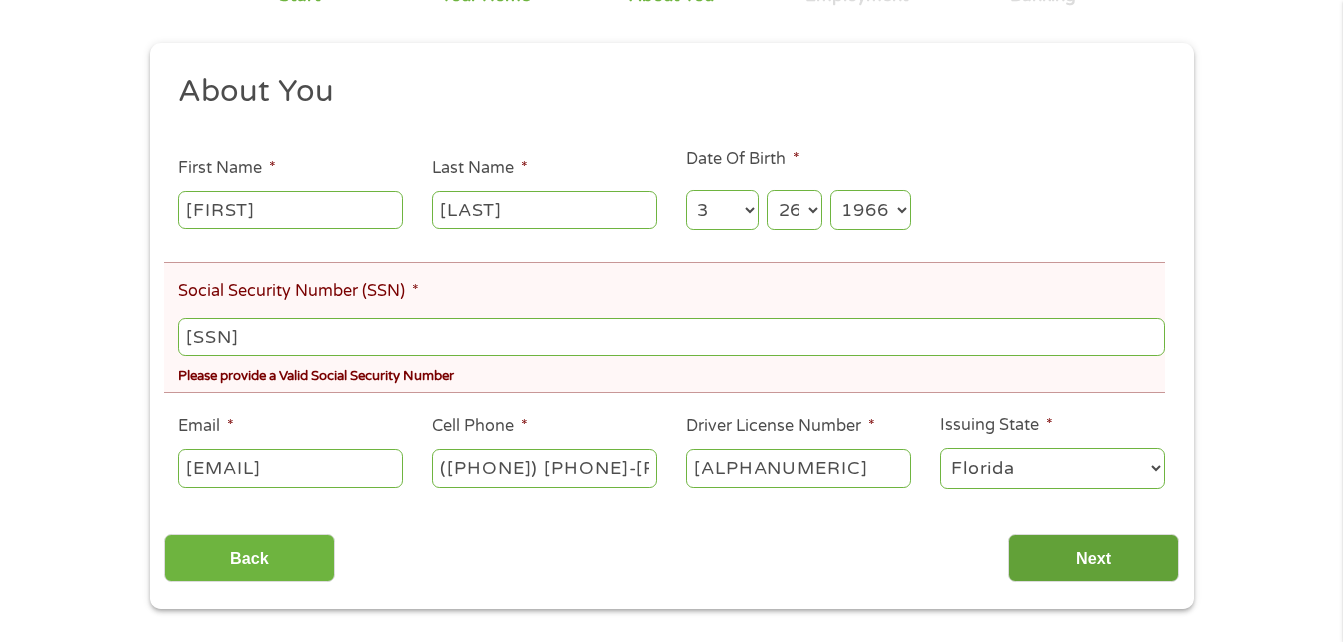 click on "Next" at bounding box center (1093, 558) 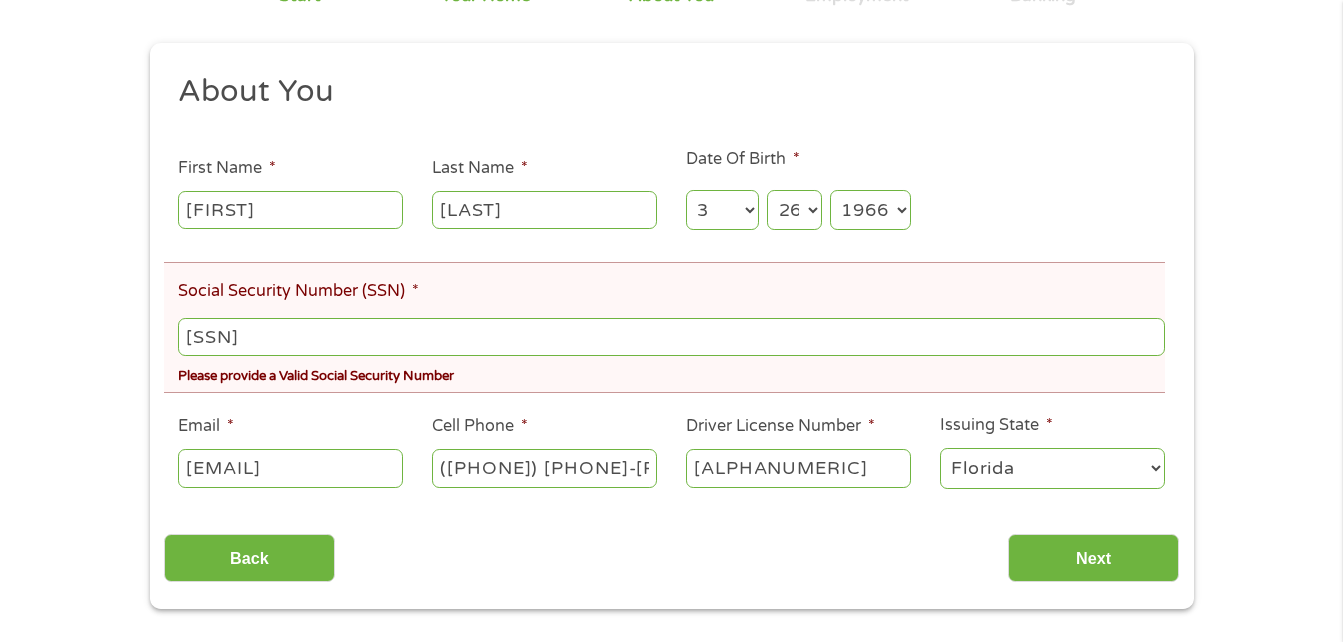 scroll, scrollTop: 8, scrollLeft: 8, axis: both 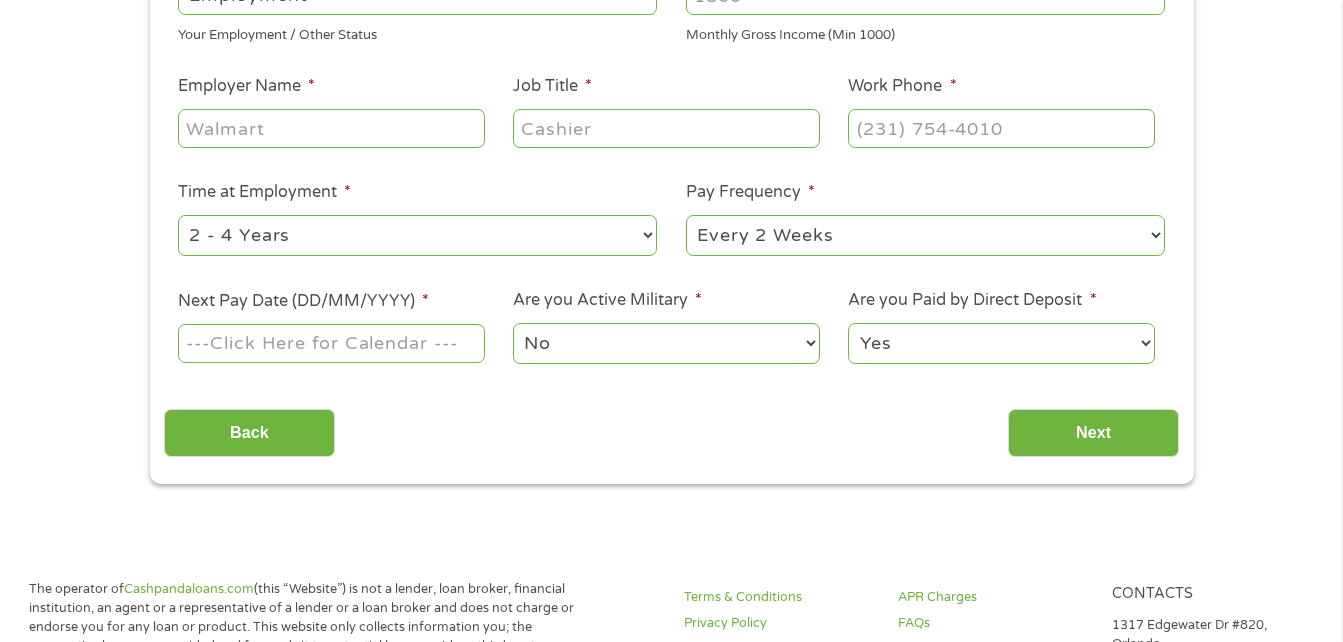 click on "Employer Name *" at bounding box center (331, 112) 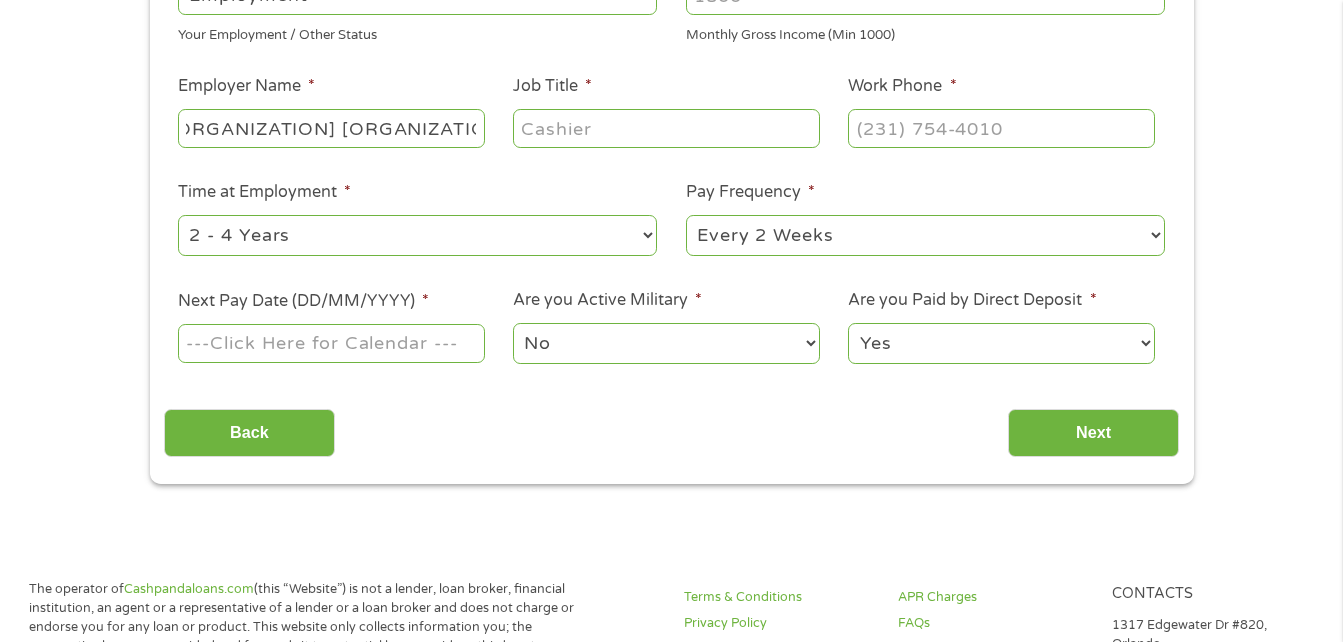 scroll, scrollTop: 0, scrollLeft: 24, axis: horizontal 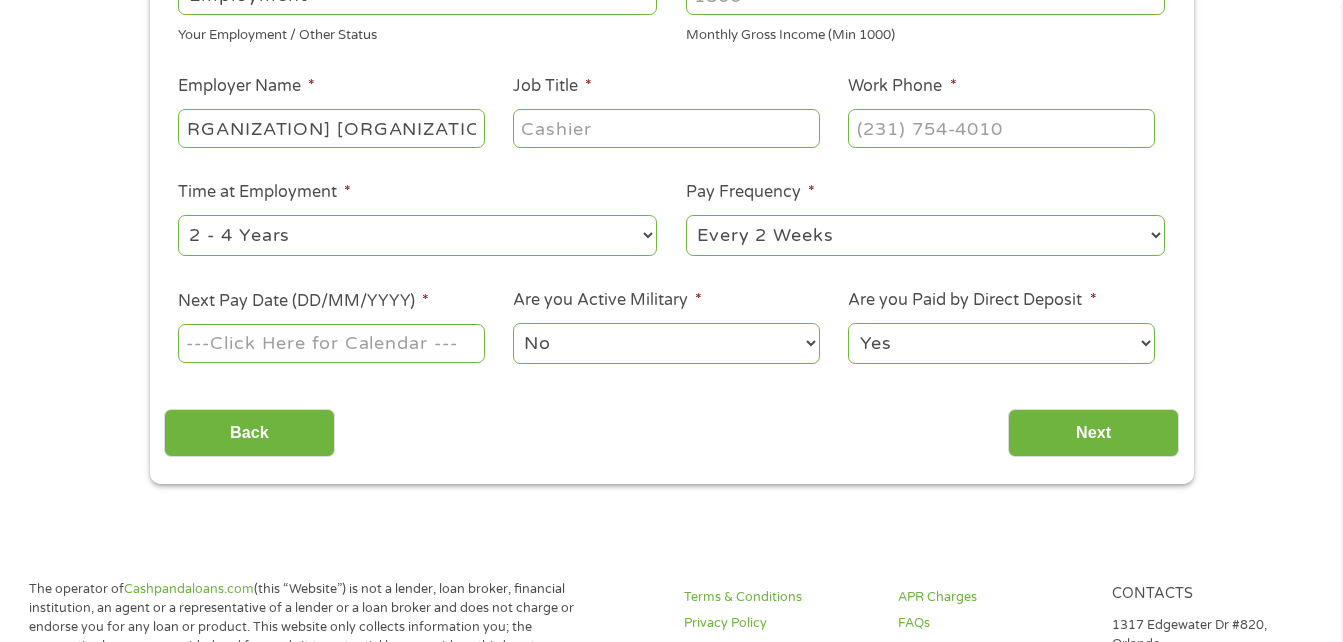 type on "[ORGANIZATION] [ORGANIZATION]" 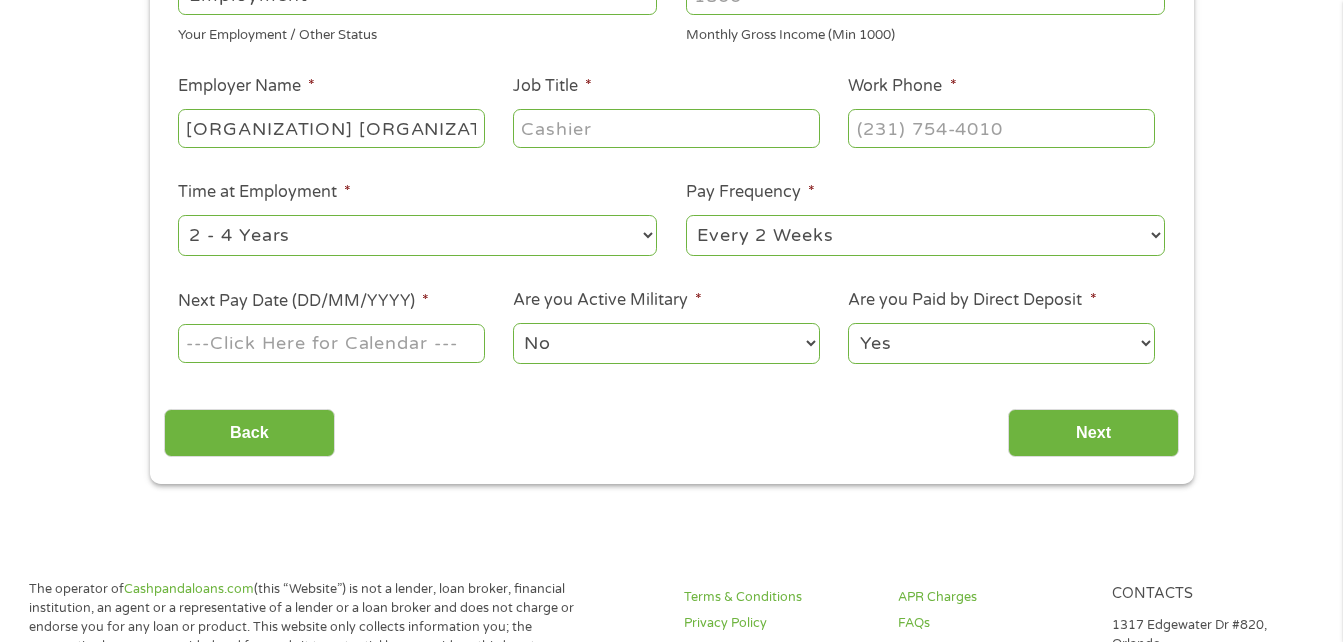 click on "Job Title *" at bounding box center [666, 128] 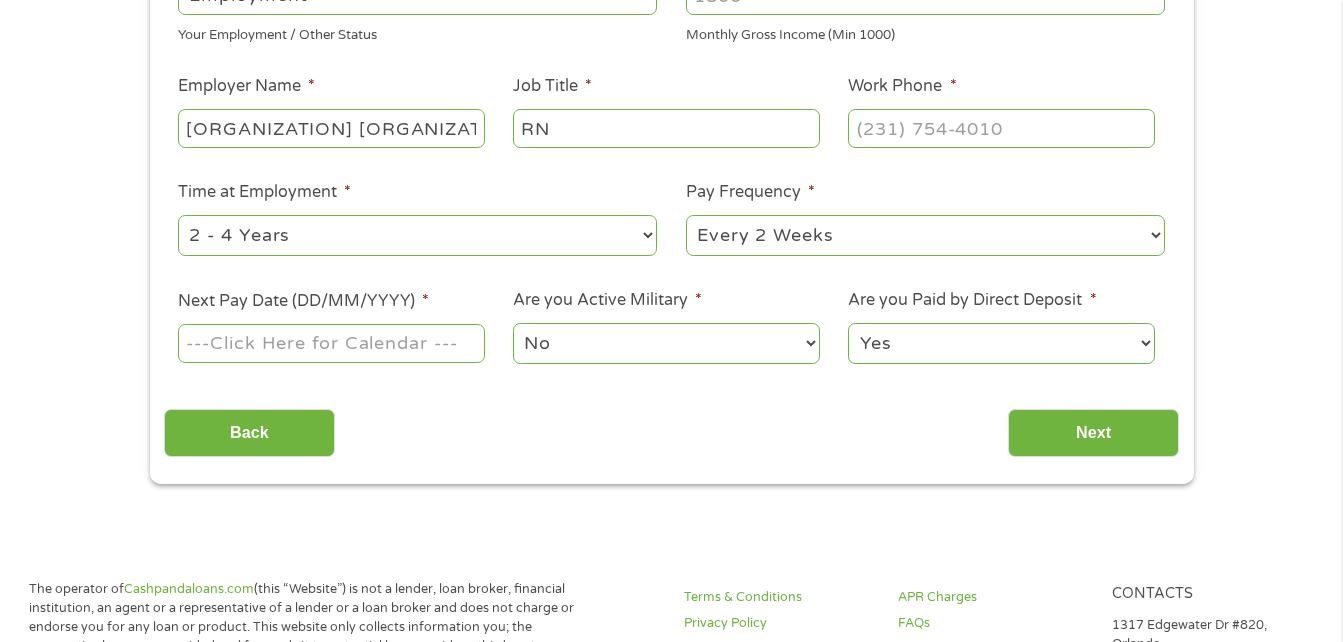 type on "RN" 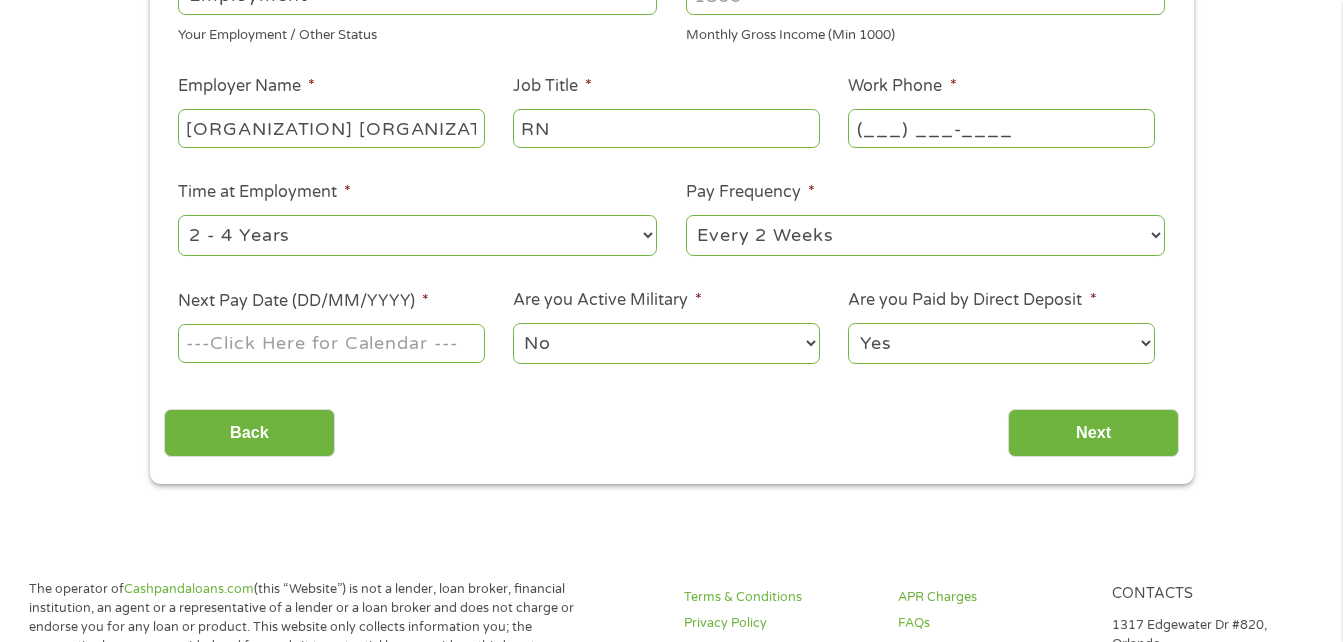 click on "(___) ___-____" at bounding box center (1001, 128) 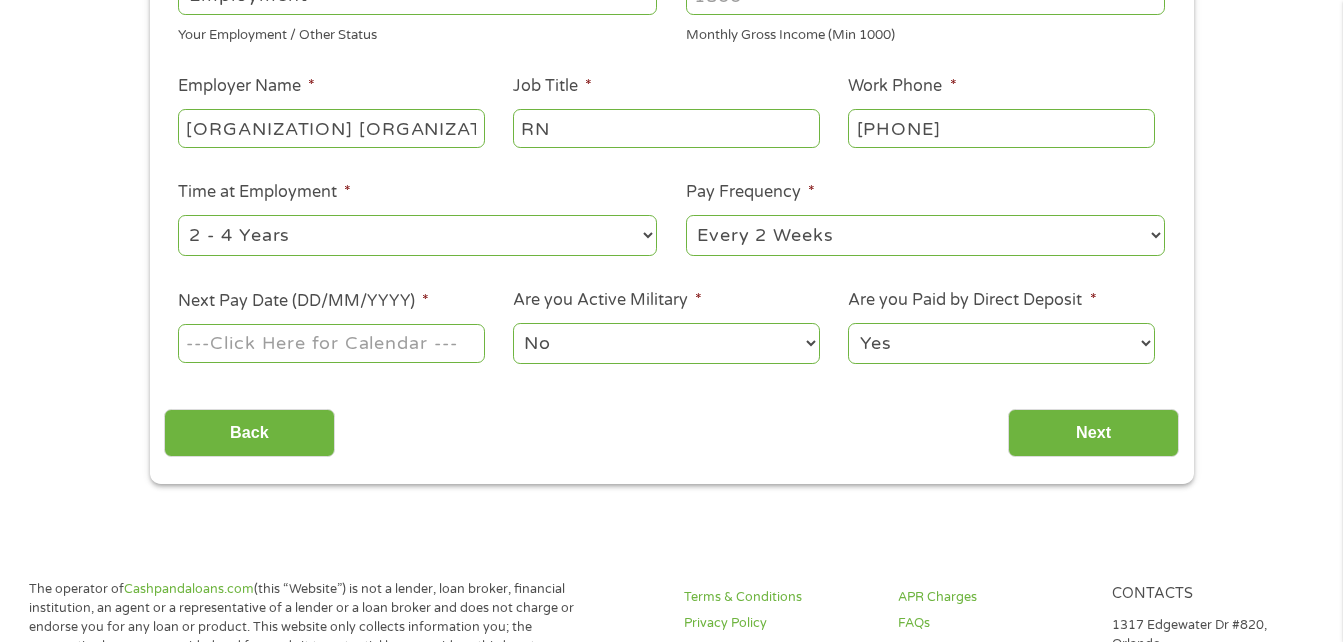type on "([PHONE]) [PHONE]-[PHONE]" 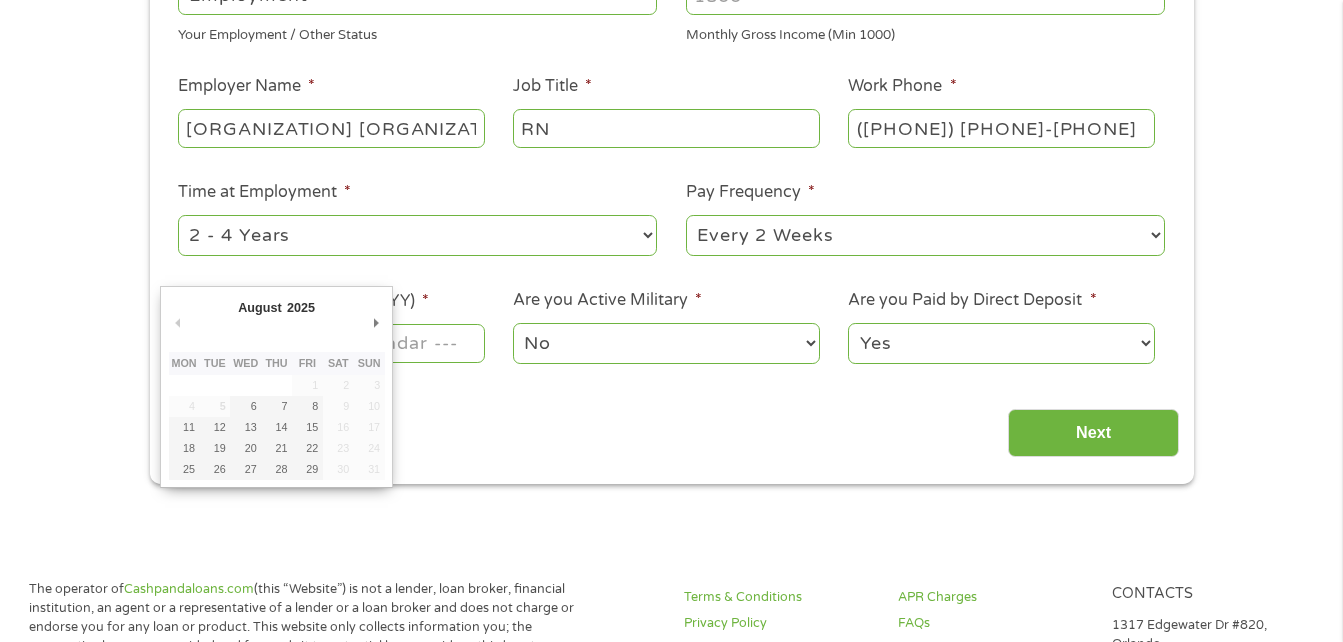 click on "[URL]" at bounding box center (671, 860) 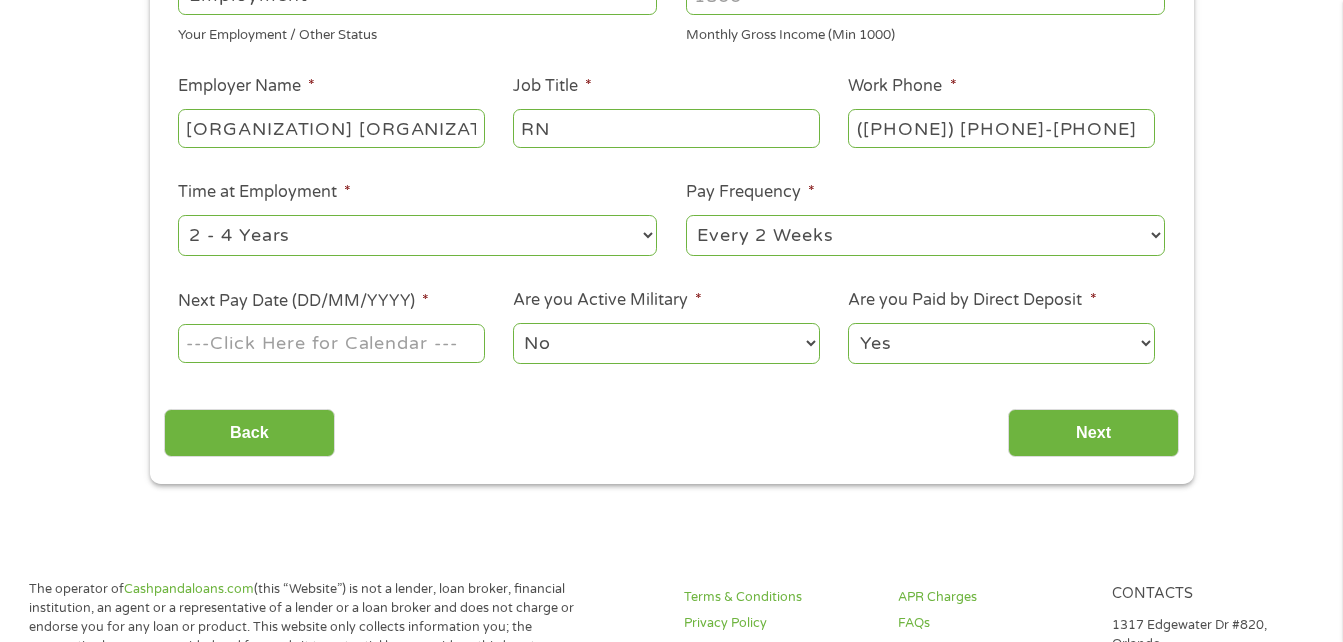 click on "Next Pay Date (DD/MM/YYYY) *" at bounding box center [331, 343] 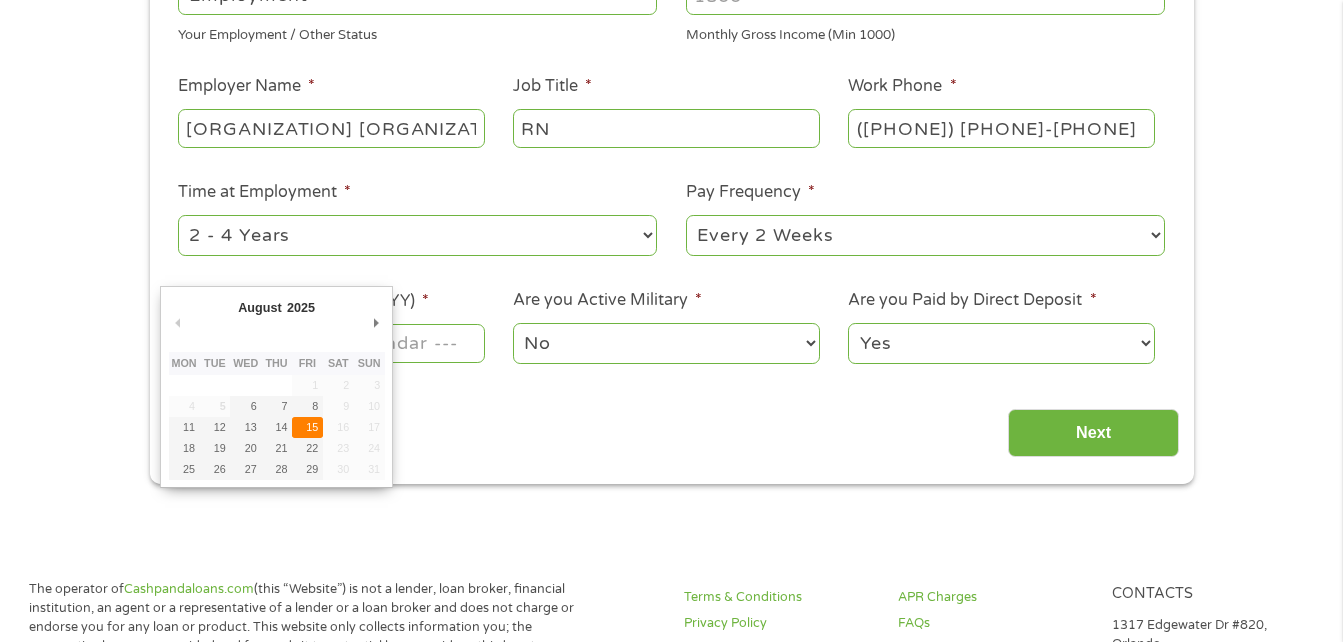 type on "15/08/2025" 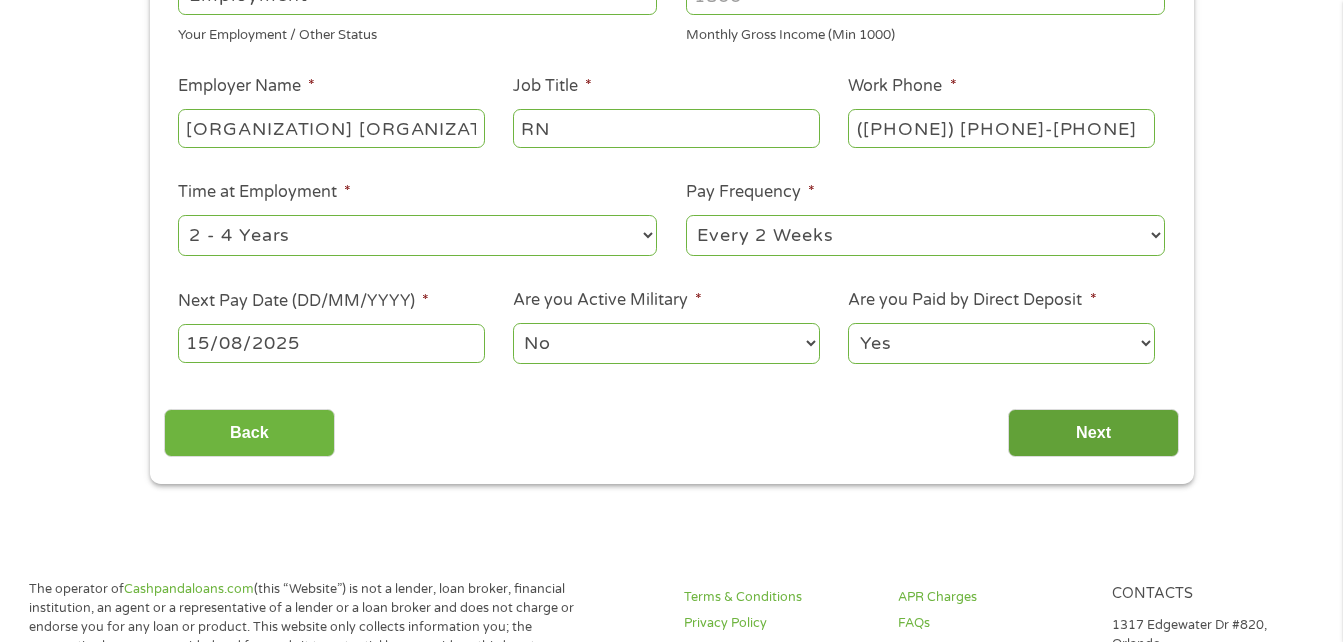 click on "Next" at bounding box center (1093, 433) 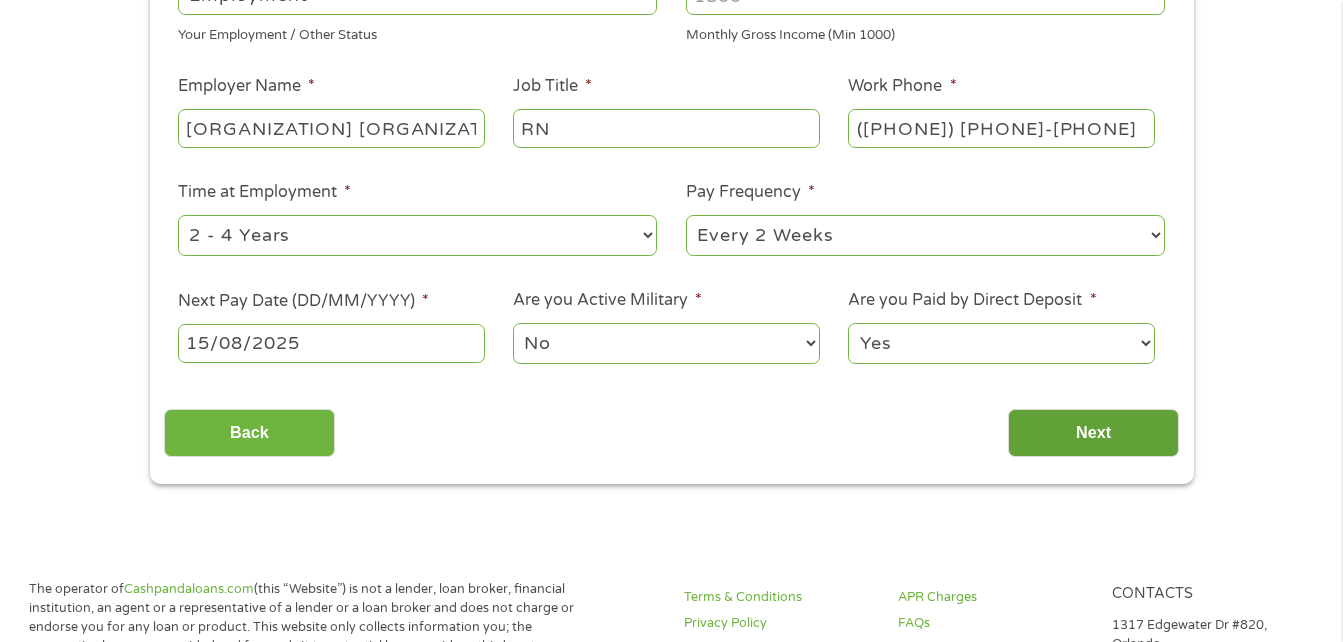 scroll, scrollTop: 8, scrollLeft: 8, axis: both 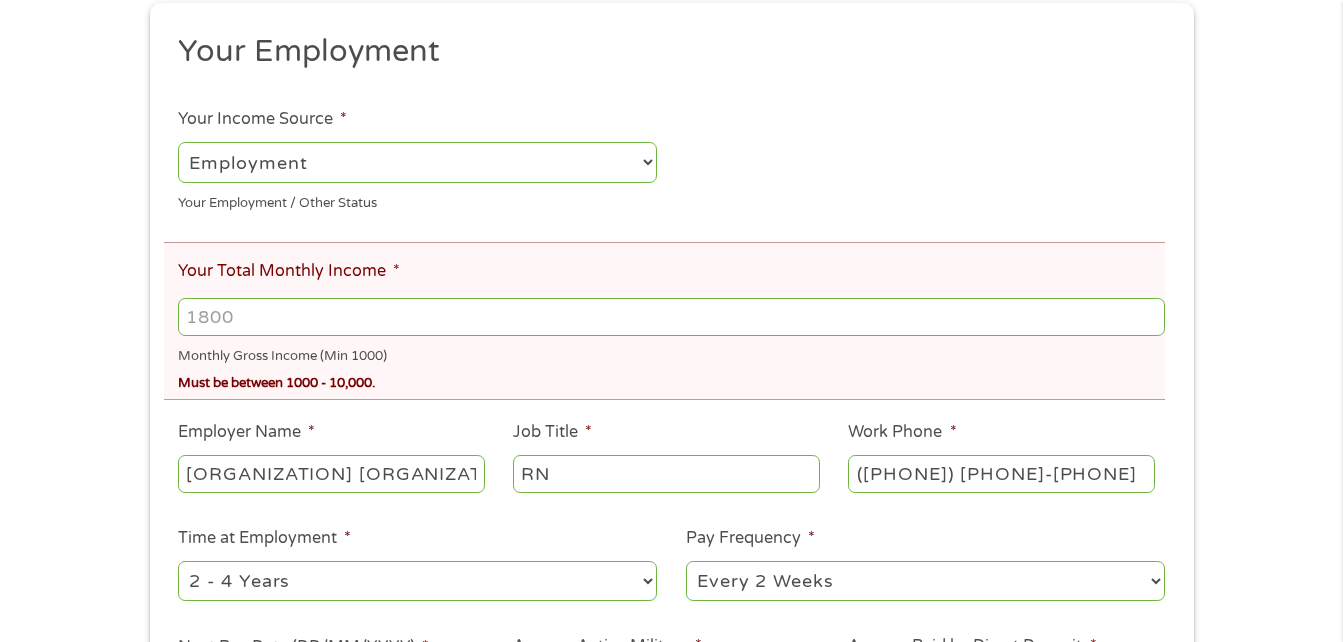 click on "Your Total Monthly Income *" at bounding box center [671, 317] 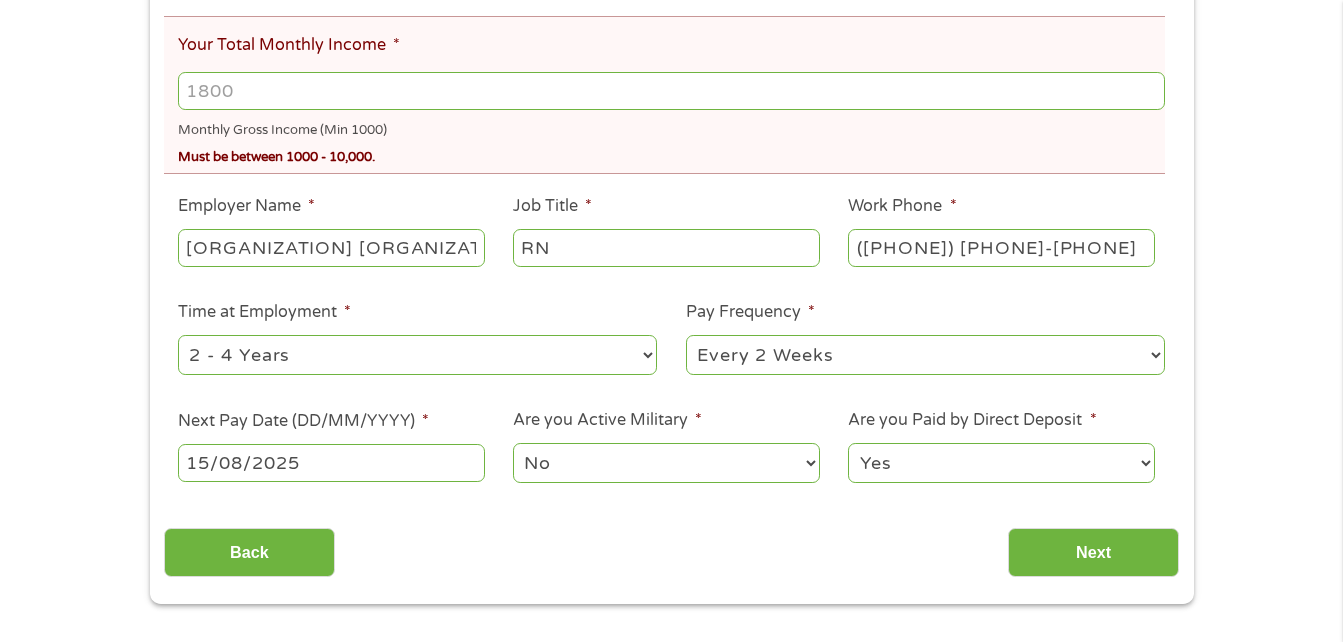 scroll, scrollTop: 560, scrollLeft: 0, axis: vertical 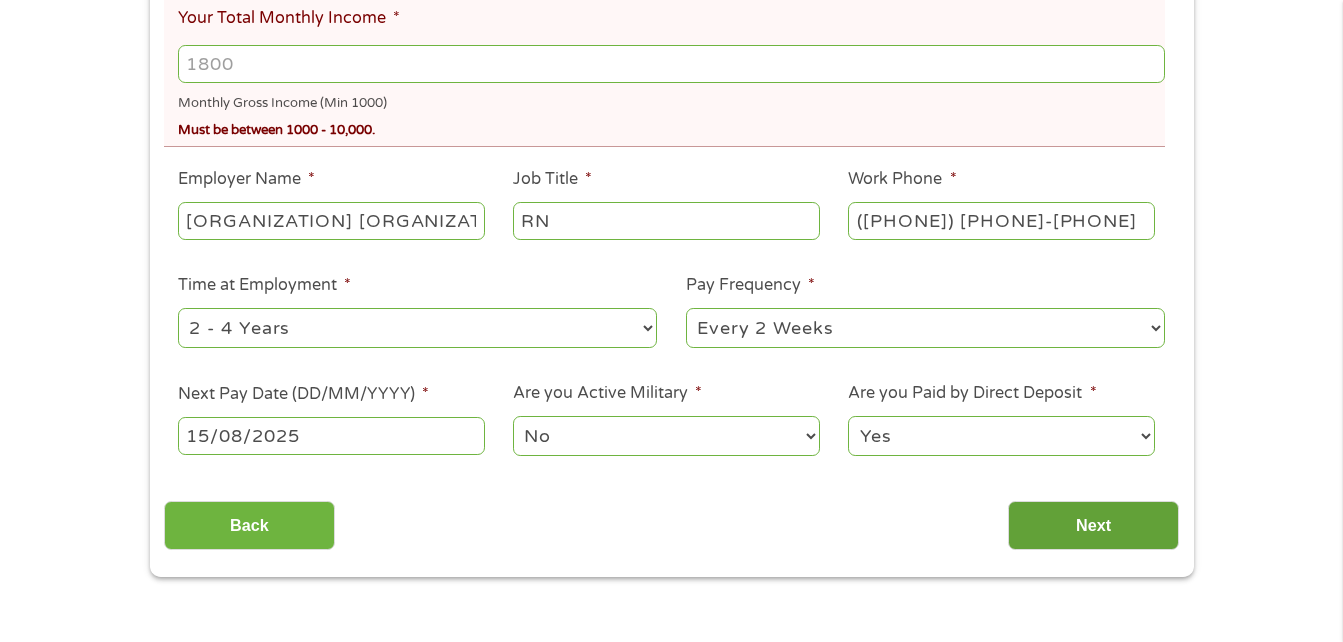 type on "[NUMBER]" 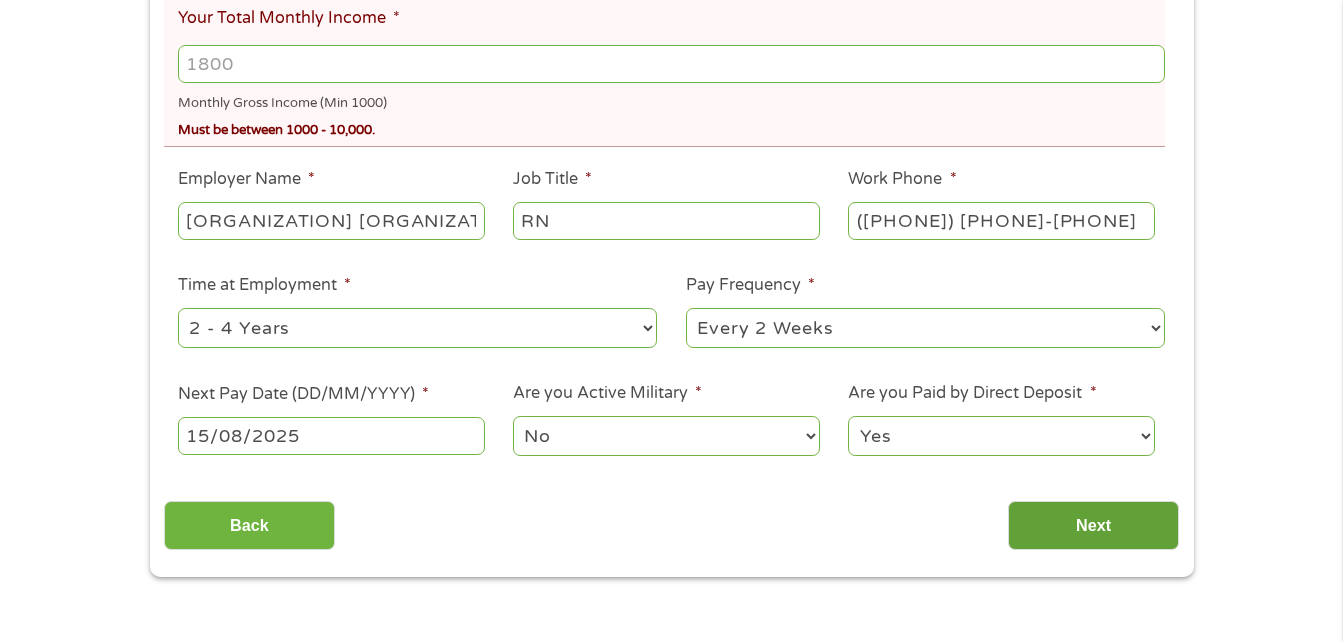 scroll, scrollTop: 8, scrollLeft: 8, axis: both 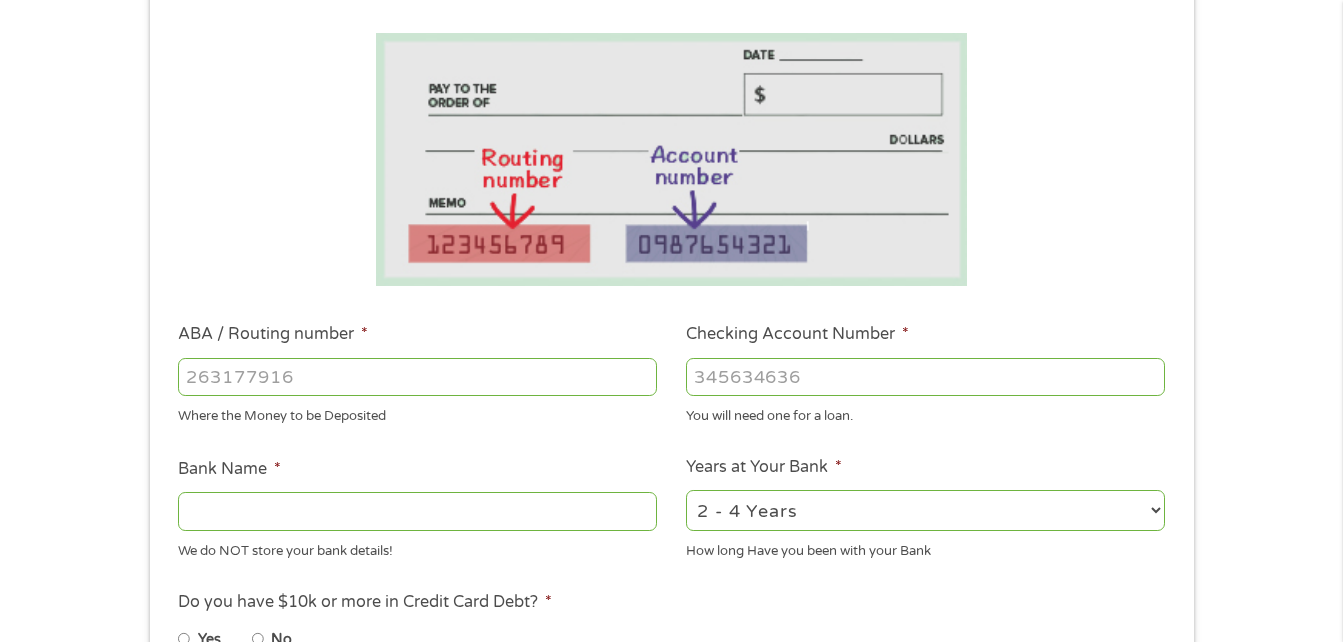 click on "ABA / Routing number *" at bounding box center [417, 377] 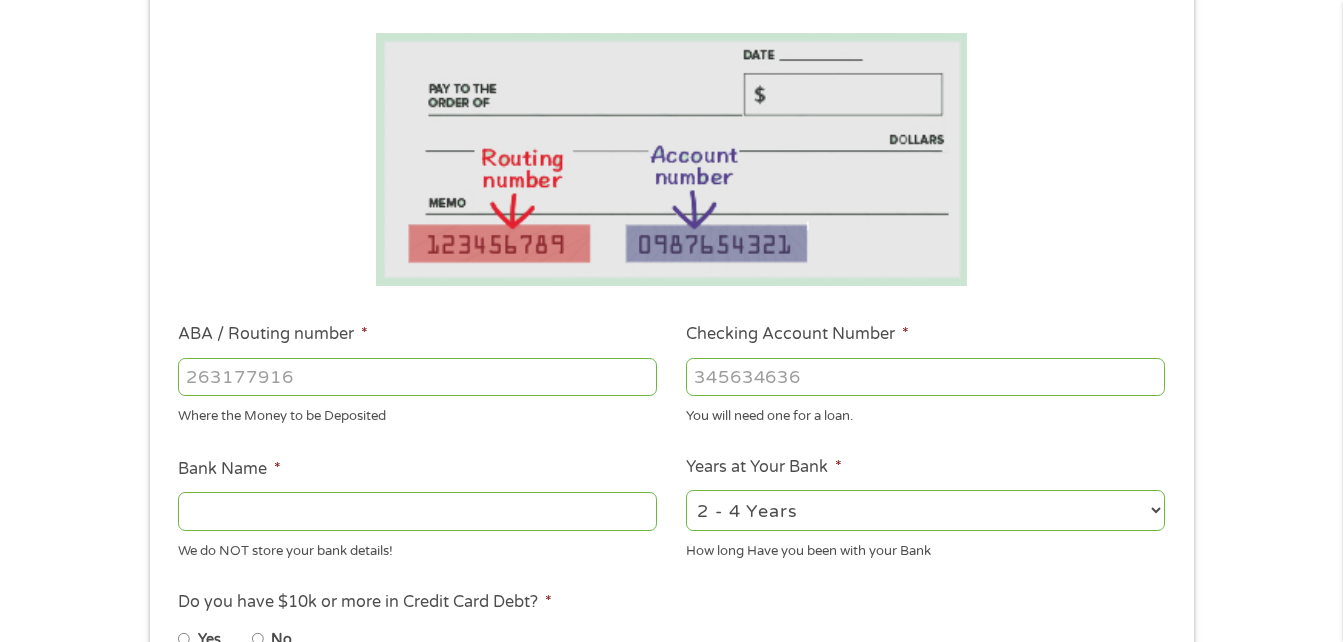 type on "[NUMBER]" 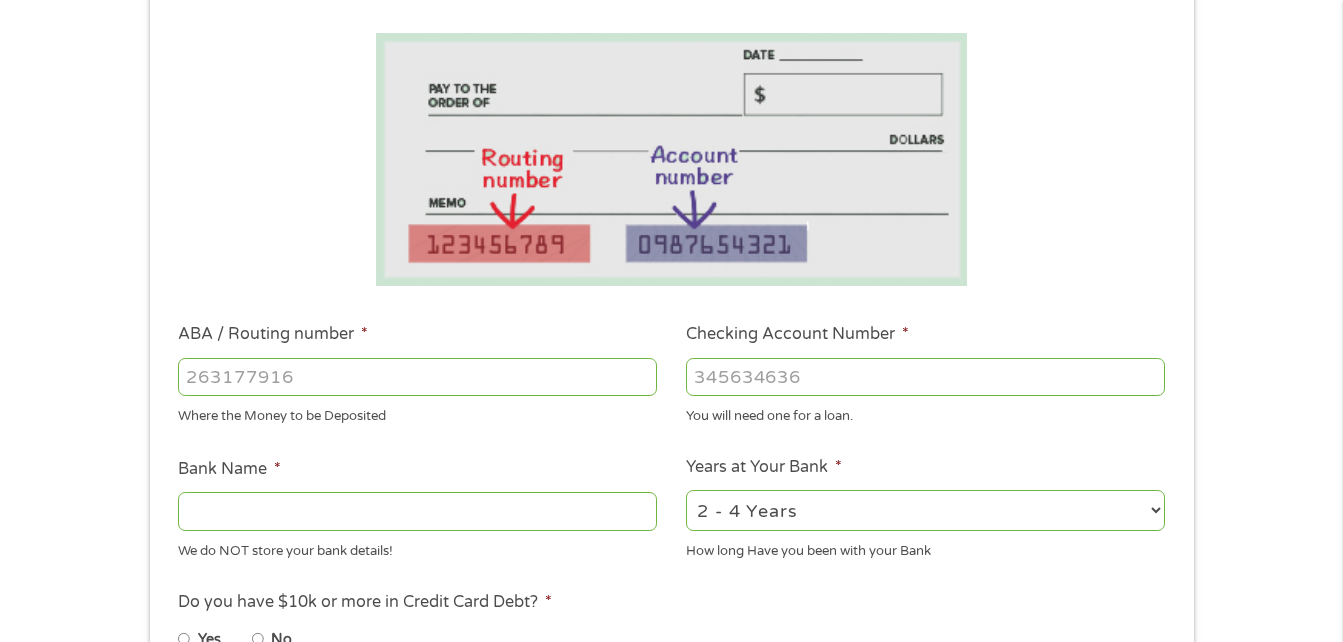 type on "[ORGANIZATION]" 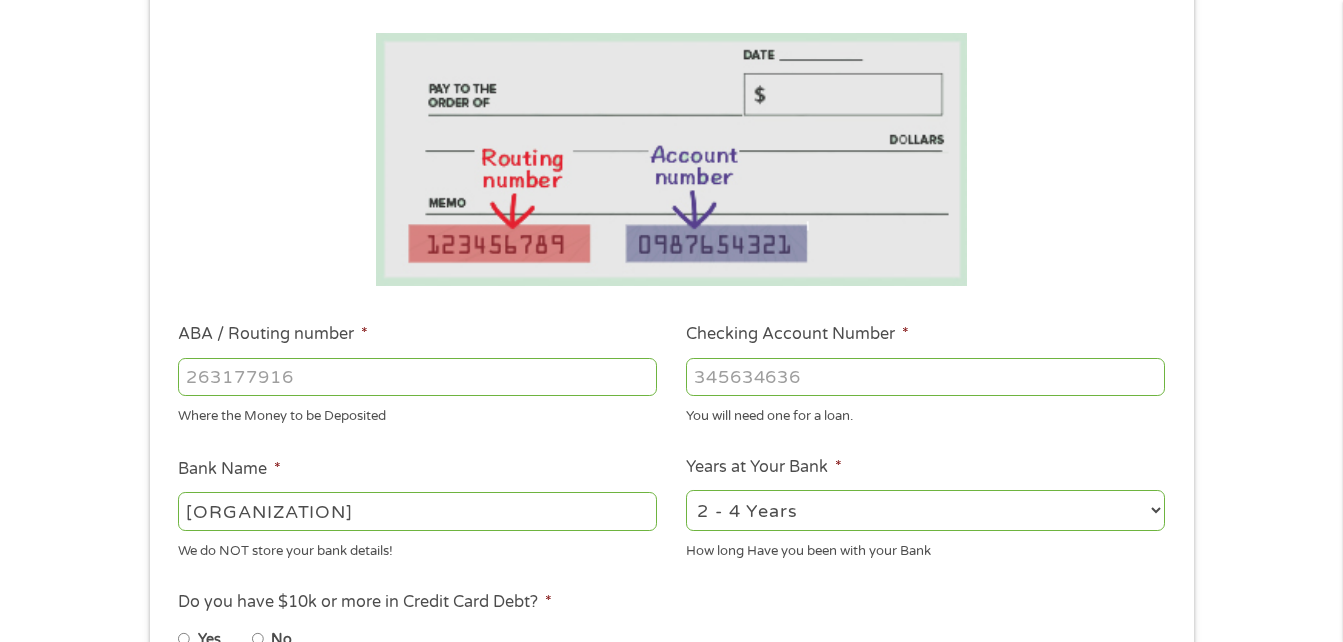 type on "[NUMBER]" 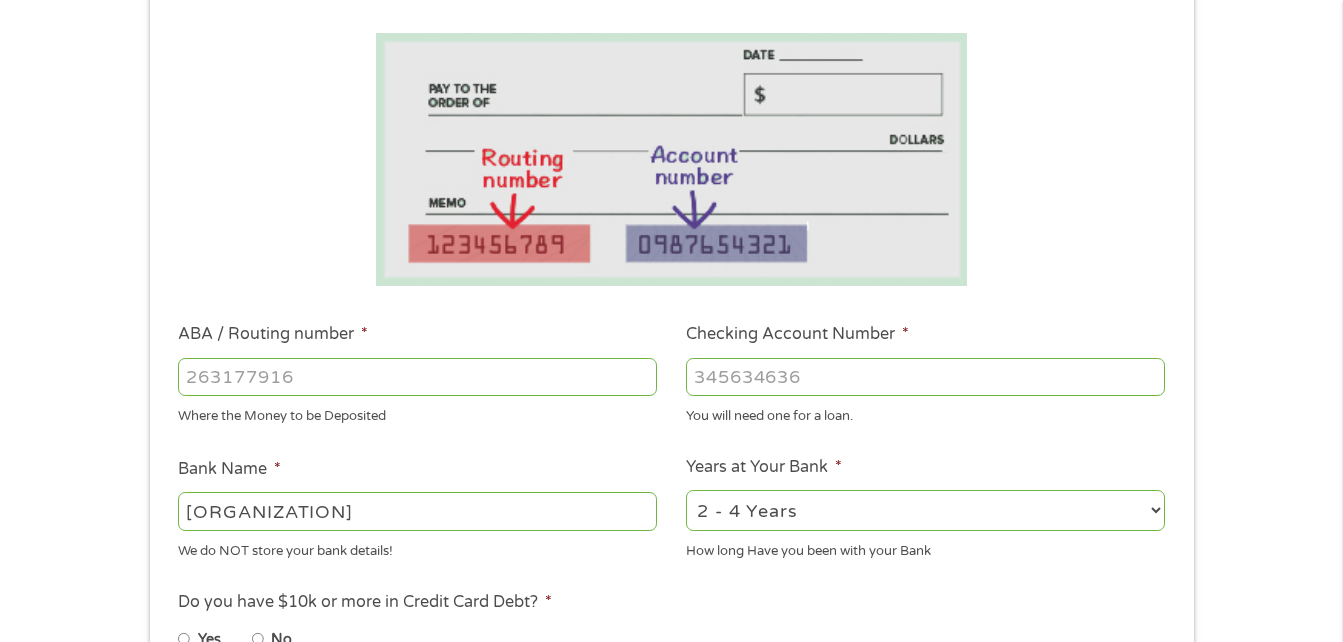 select on "60months" 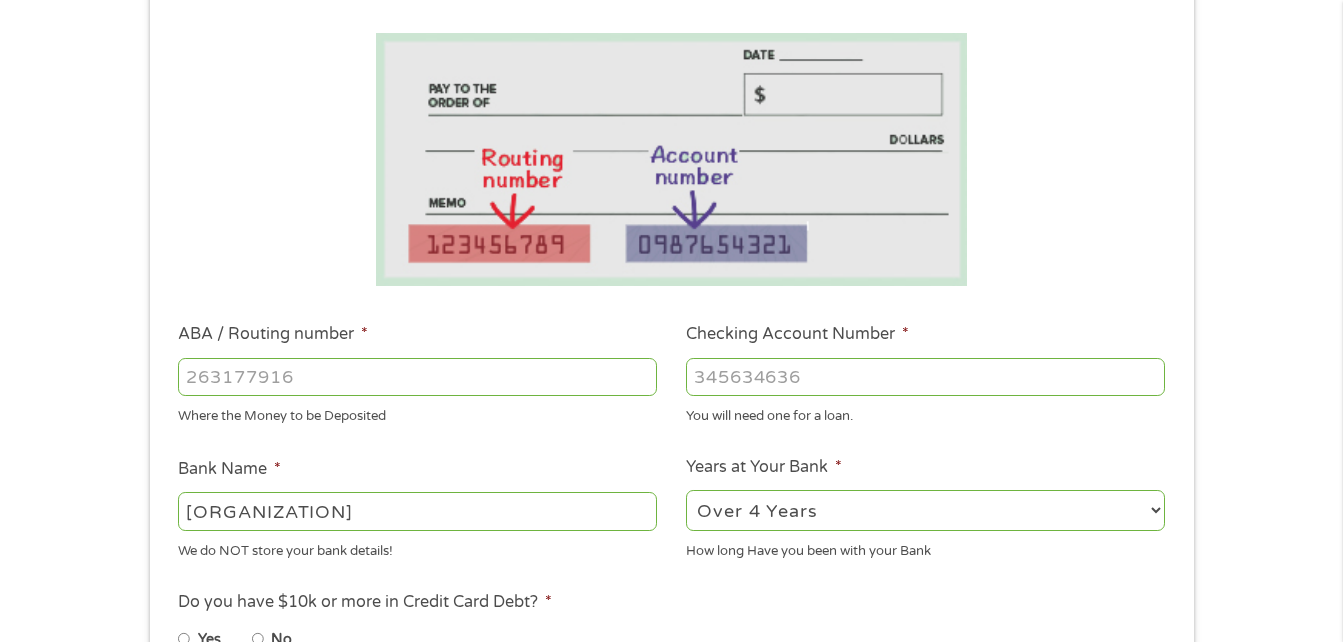 click on "2 - 4 Years 6 - 12 Months 1 - 2 Years Over 4 Years" at bounding box center (925, 510) 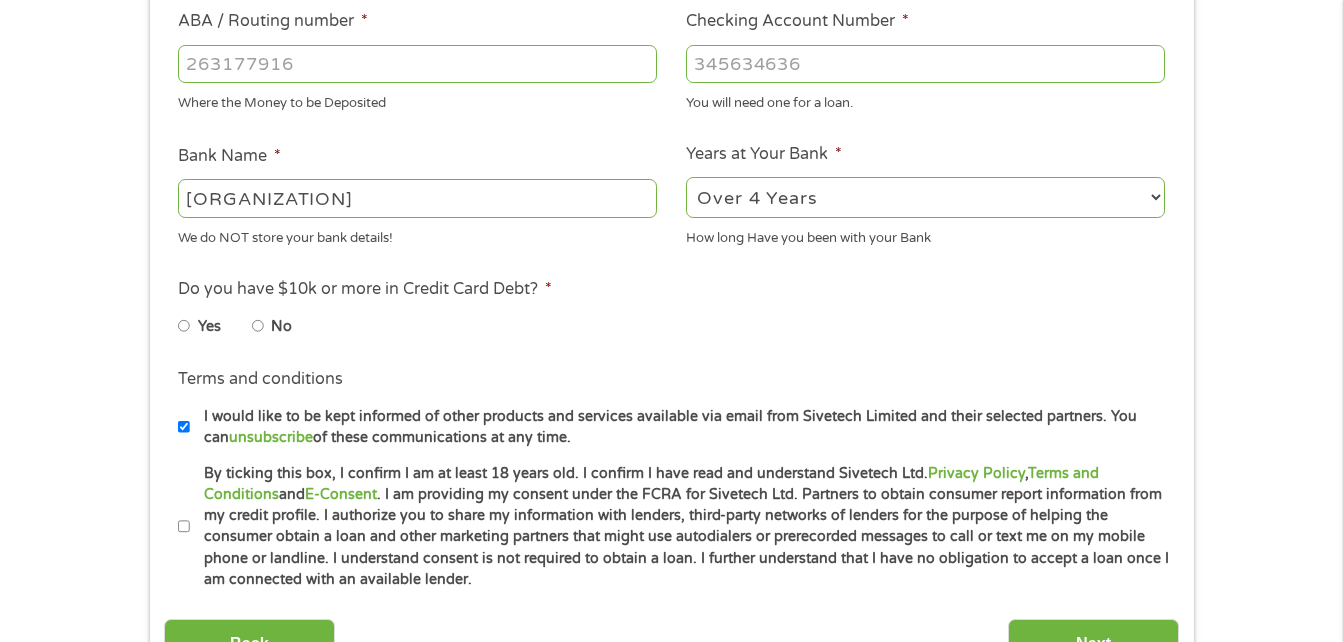scroll, scrollTop: 640, scrollLeft: 0, axis: vertical 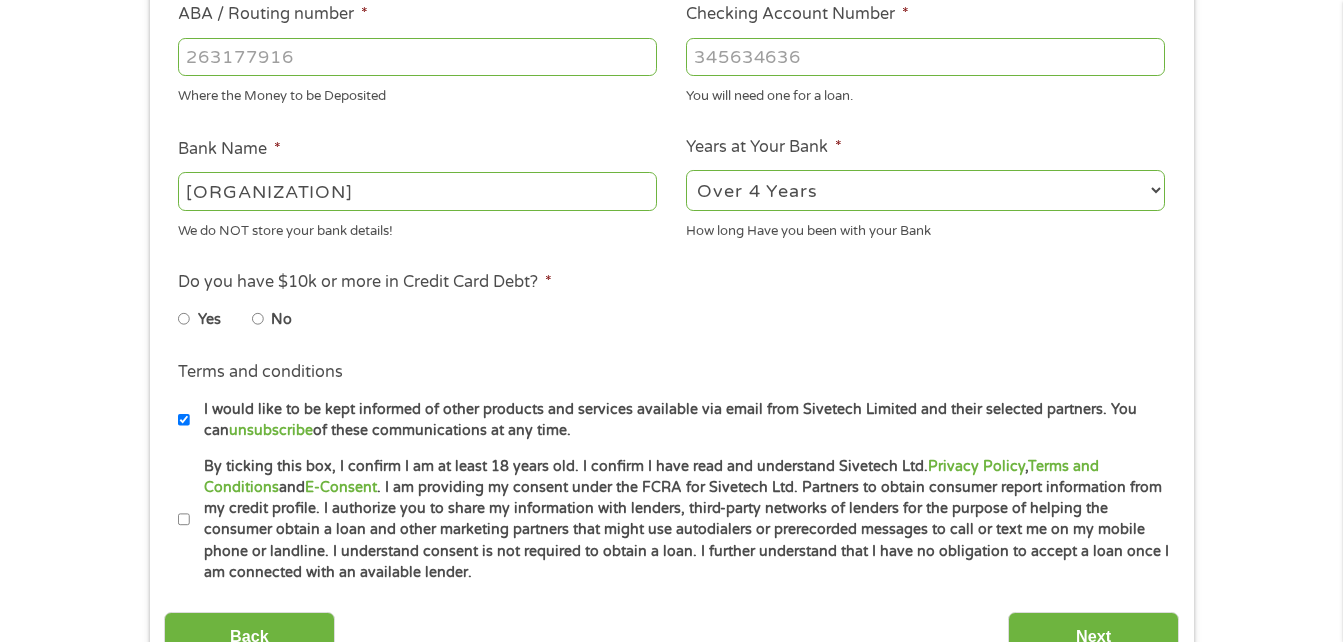 click on "No" at bounding box center [258, 319] 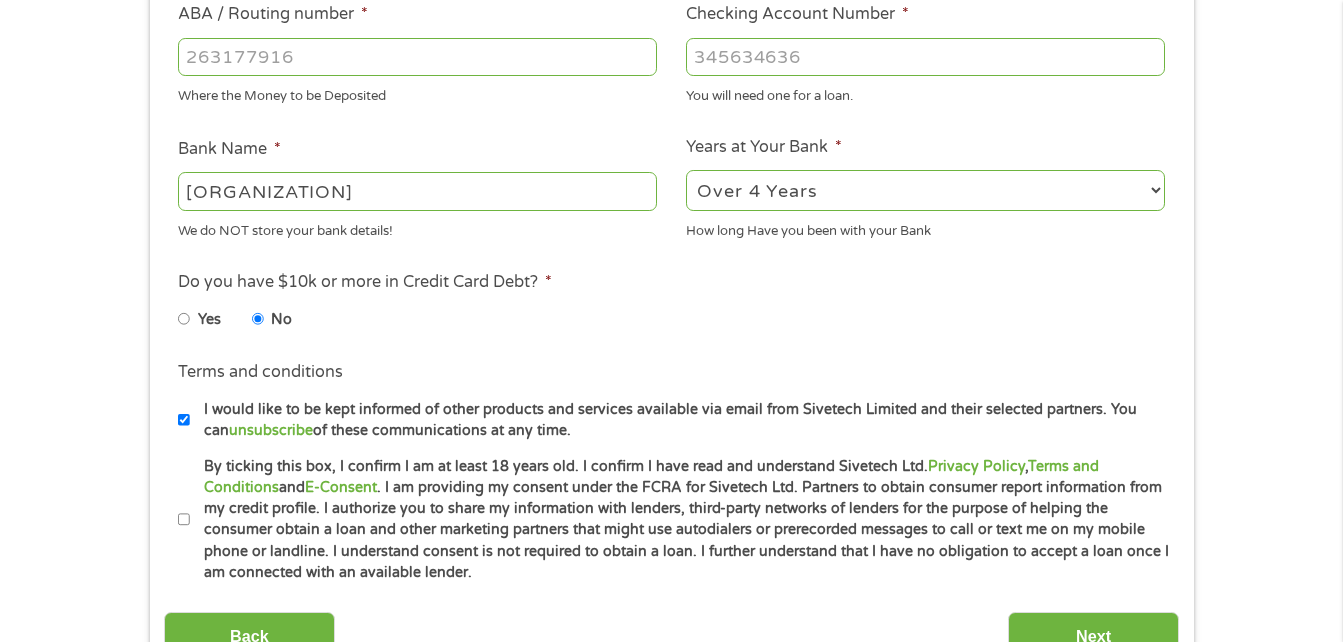 click on "By ticking this box, I confirm I am at least 18 years old. I confirm I have read and understand Sivetech Ltd.  Privacy Policy ,  Terms and Conditions  and  E-Consent . I am providing my consent under the FCRA for Sivetech Ltd. Partners to obtain consumer report information from my credit profile. I authorize you to share my information with lenders, third-party networks of lenders for the purpose of helping the consumer obtain a loan and other marketing partners that might use autodialers or prerecorded messages to call or text me on my mobile phone or landline. I understand consent is not required to obtain a loan. I further understand that I have no obligation to accept a loan once I am connected with an available lender." at bounding box center [184, 520] 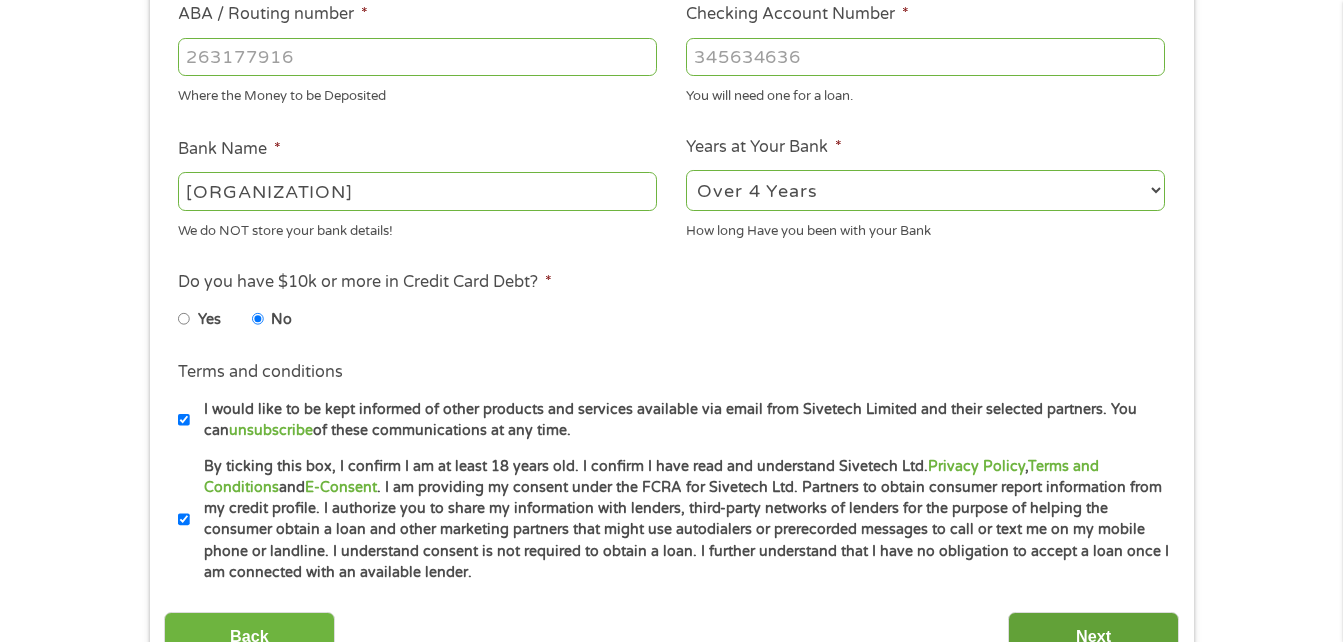 click on "Next" at bounding box center [1093, 636] 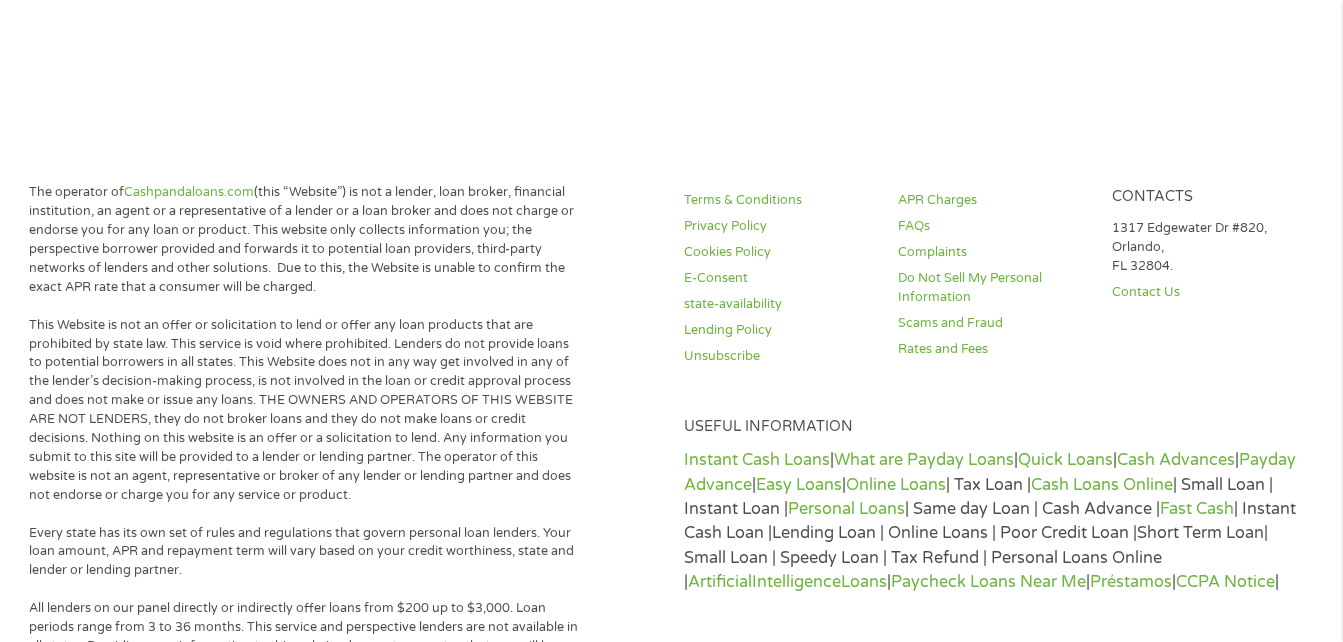 scroll, scrollTop: 8, scrollLeft: 8, axis: both 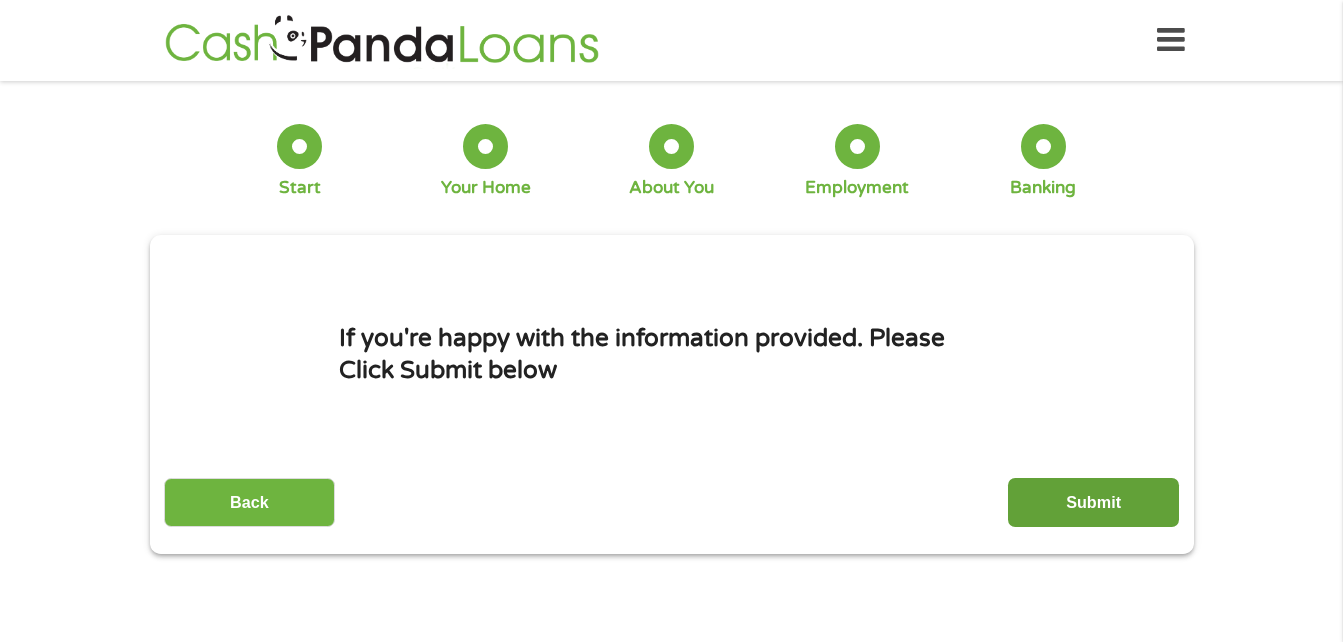 click on "Submit" at bounding box center (1093, 502) 